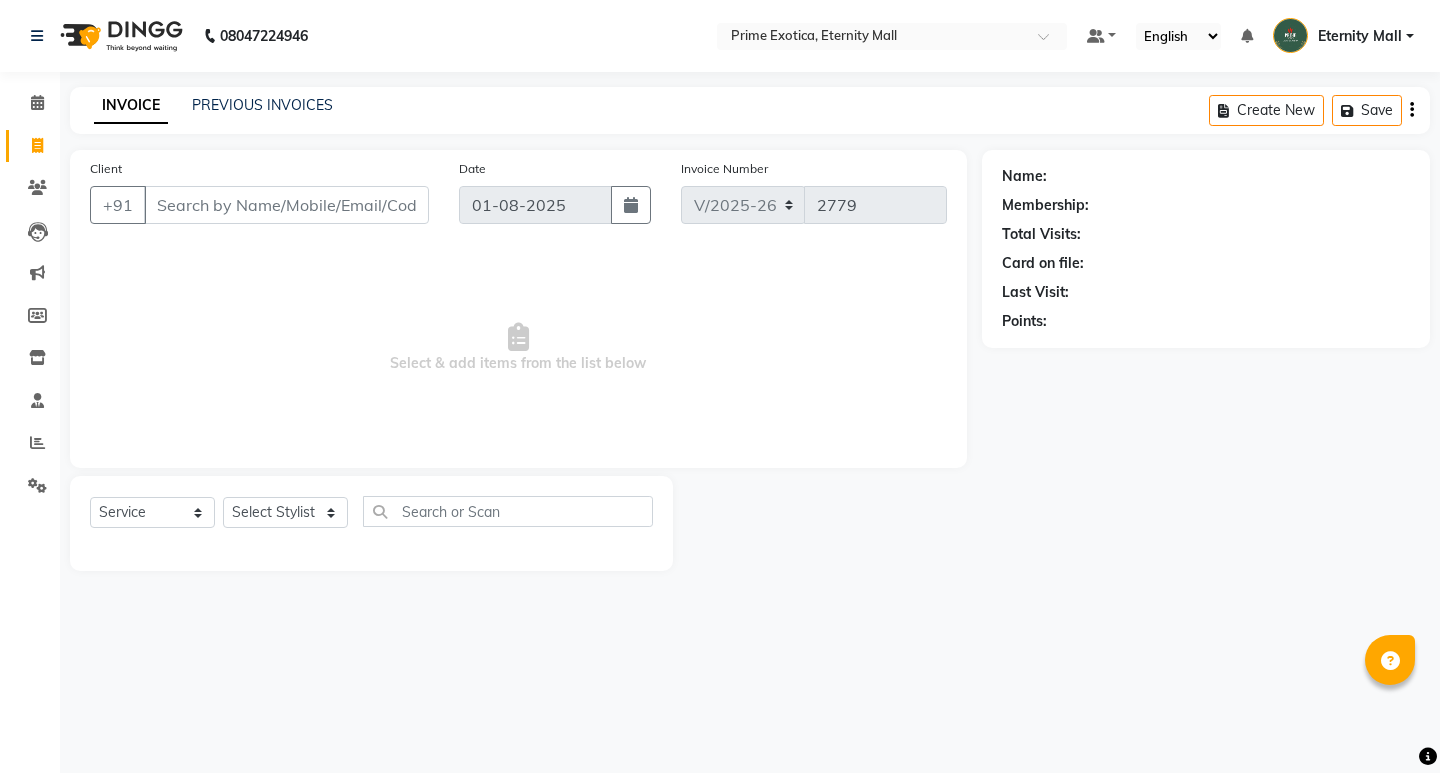select on "5774" 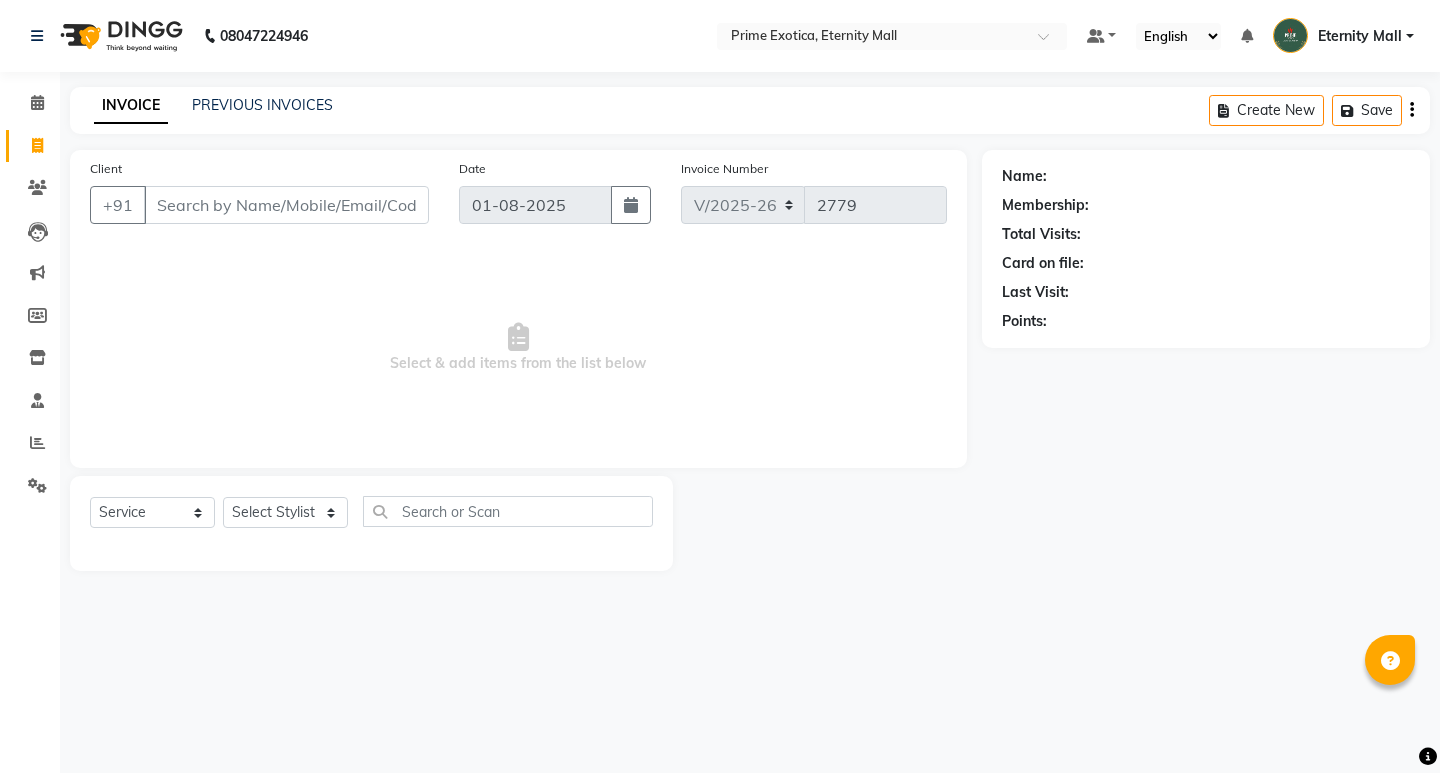 select on "service" 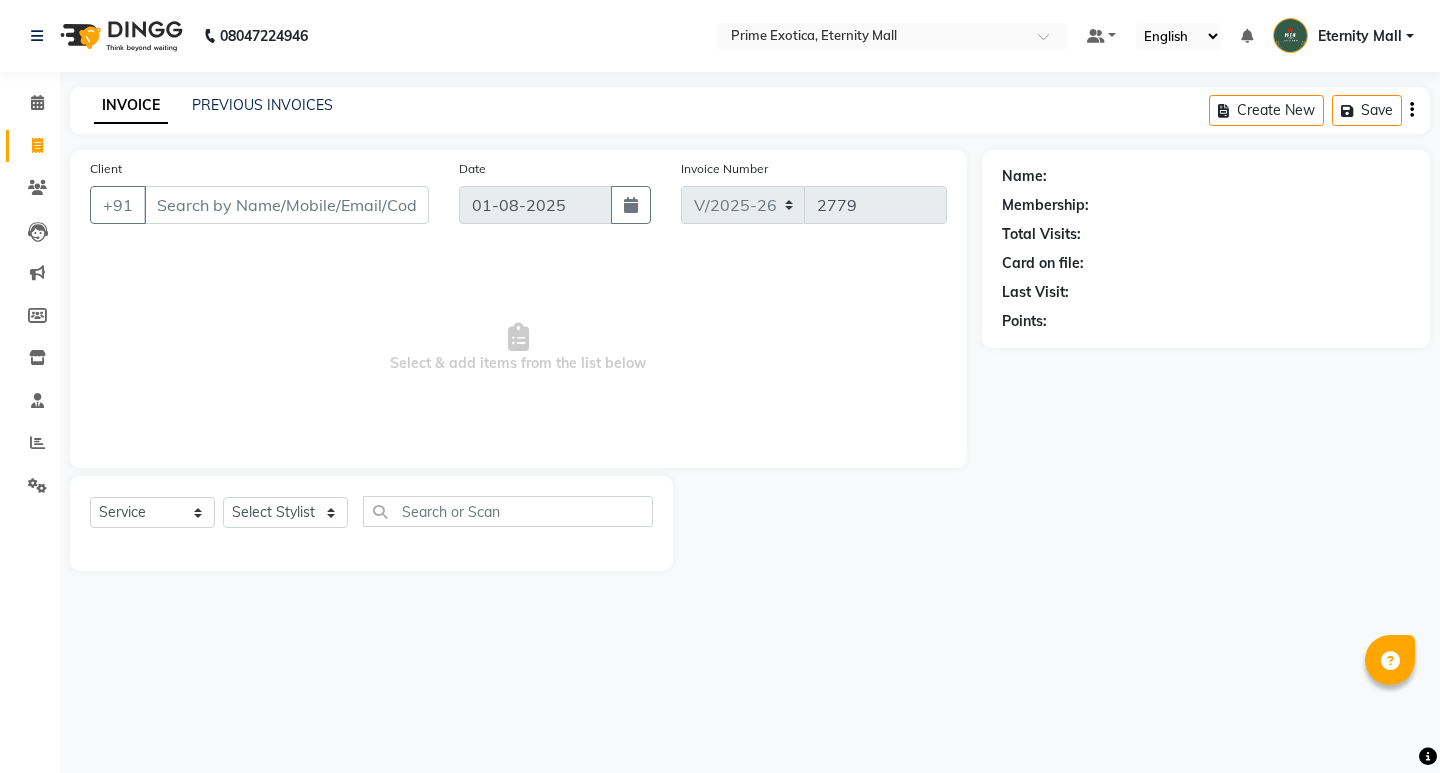 scroll, scrollTop: 0, scrollLeft: 0, axis: both 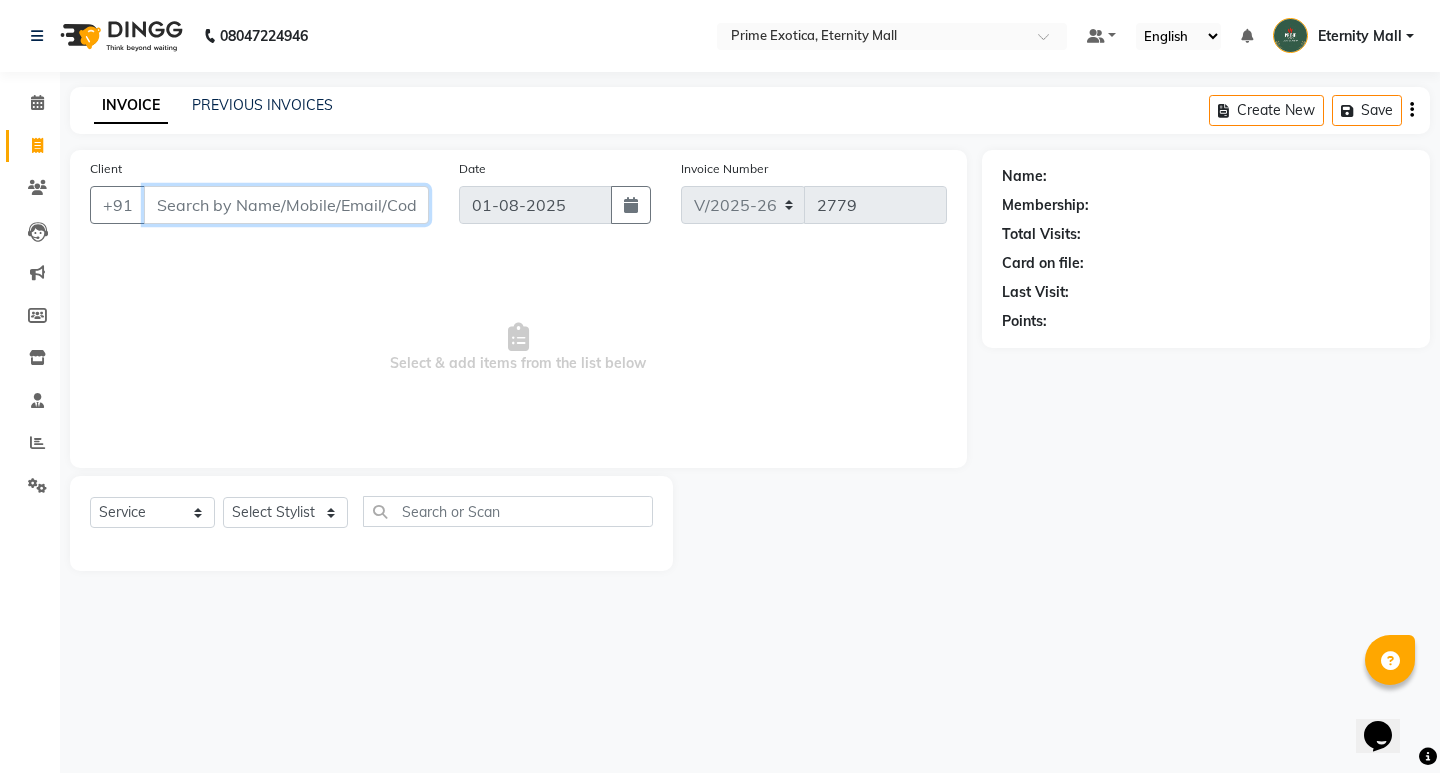 click on "Client" at bounding box center (286, 205) 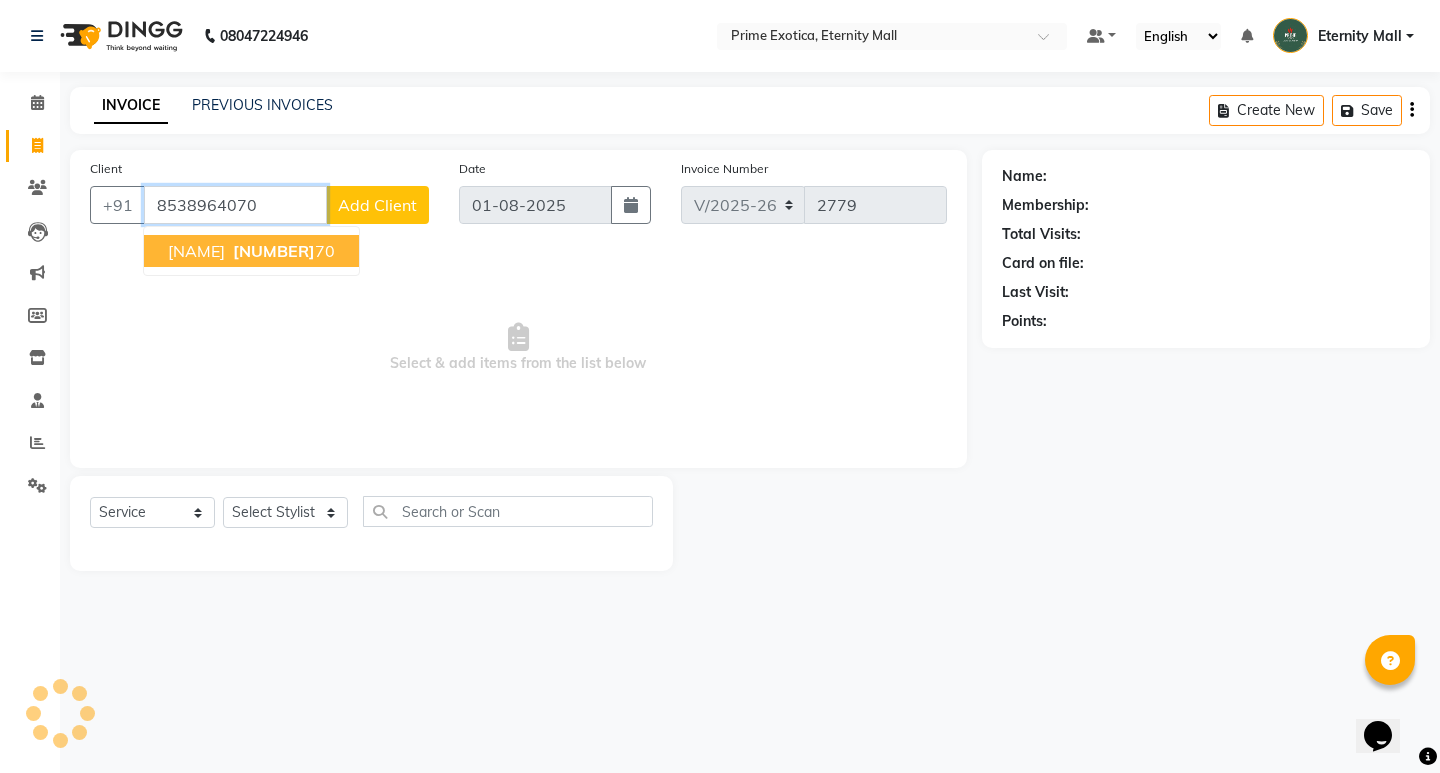 type on "8538964070" 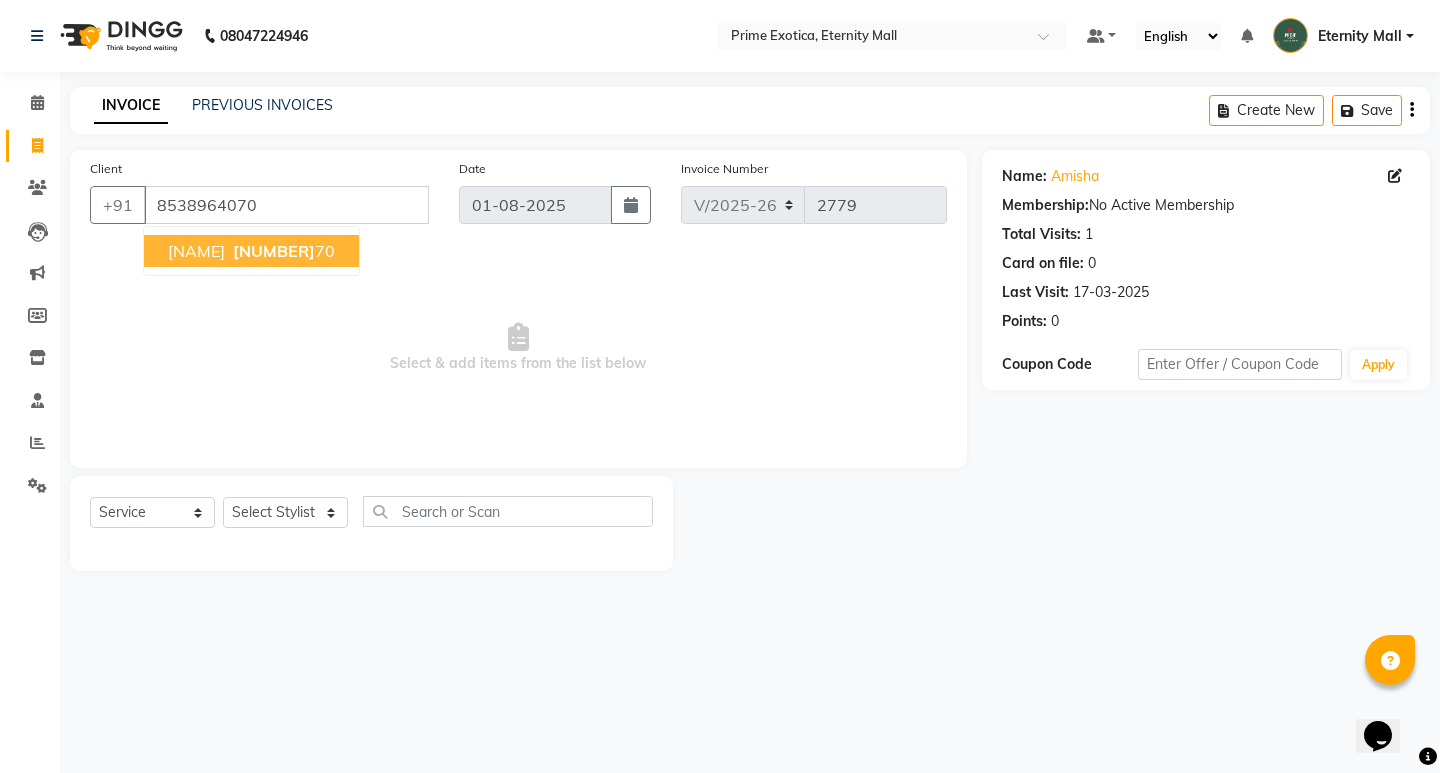 click on "85389640" at bounding box center [274, 251] 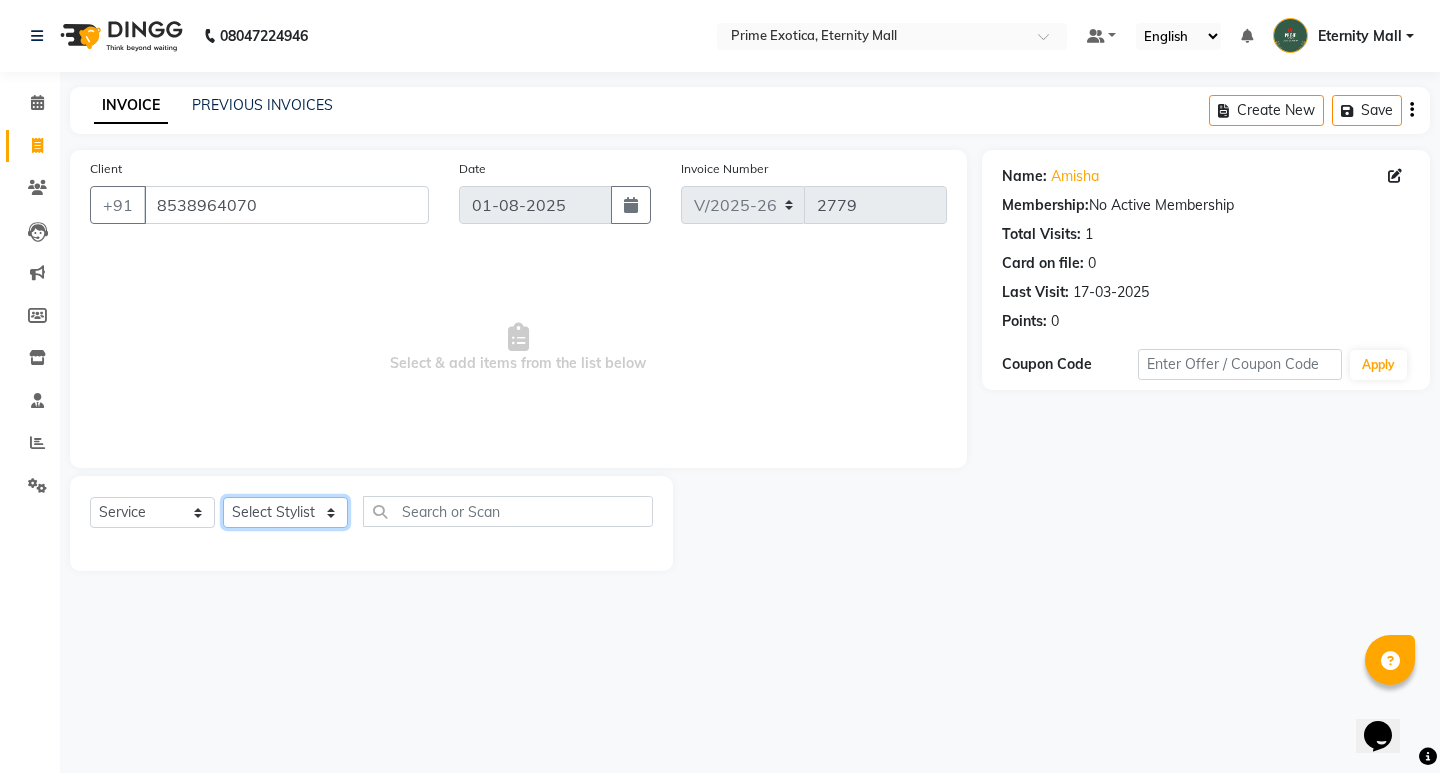 click on "Select Stylist AB ADMIN [FIRST] [LAST] [FIRST] [LAST] [FIRST] [LAST] [FIRST] [LAST]" 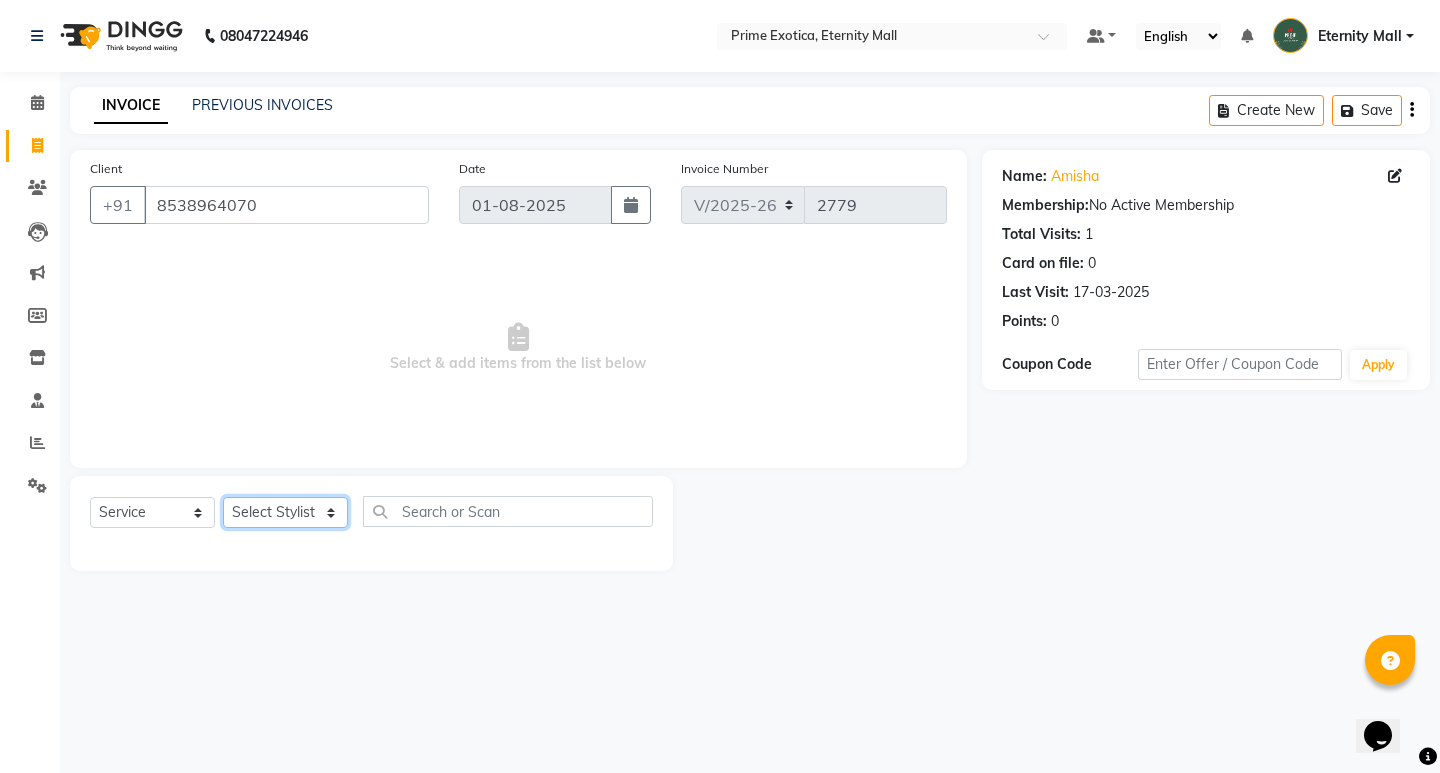 select on "67677" 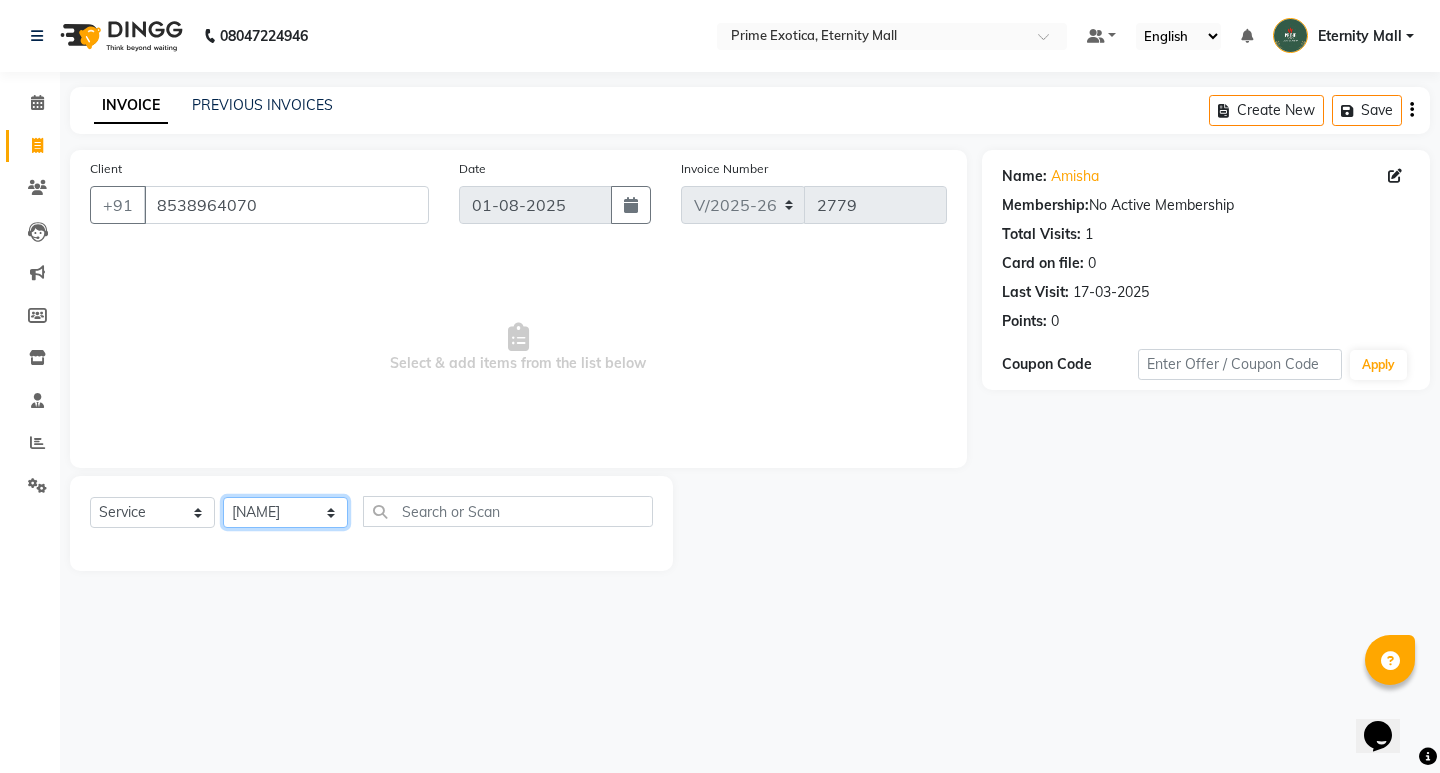 click on "Select Stylist AB ADMIN [FIRST] [LAST] [FIRST] [LAST] [FIRST] [LAST] [FIRST] [LAST]" 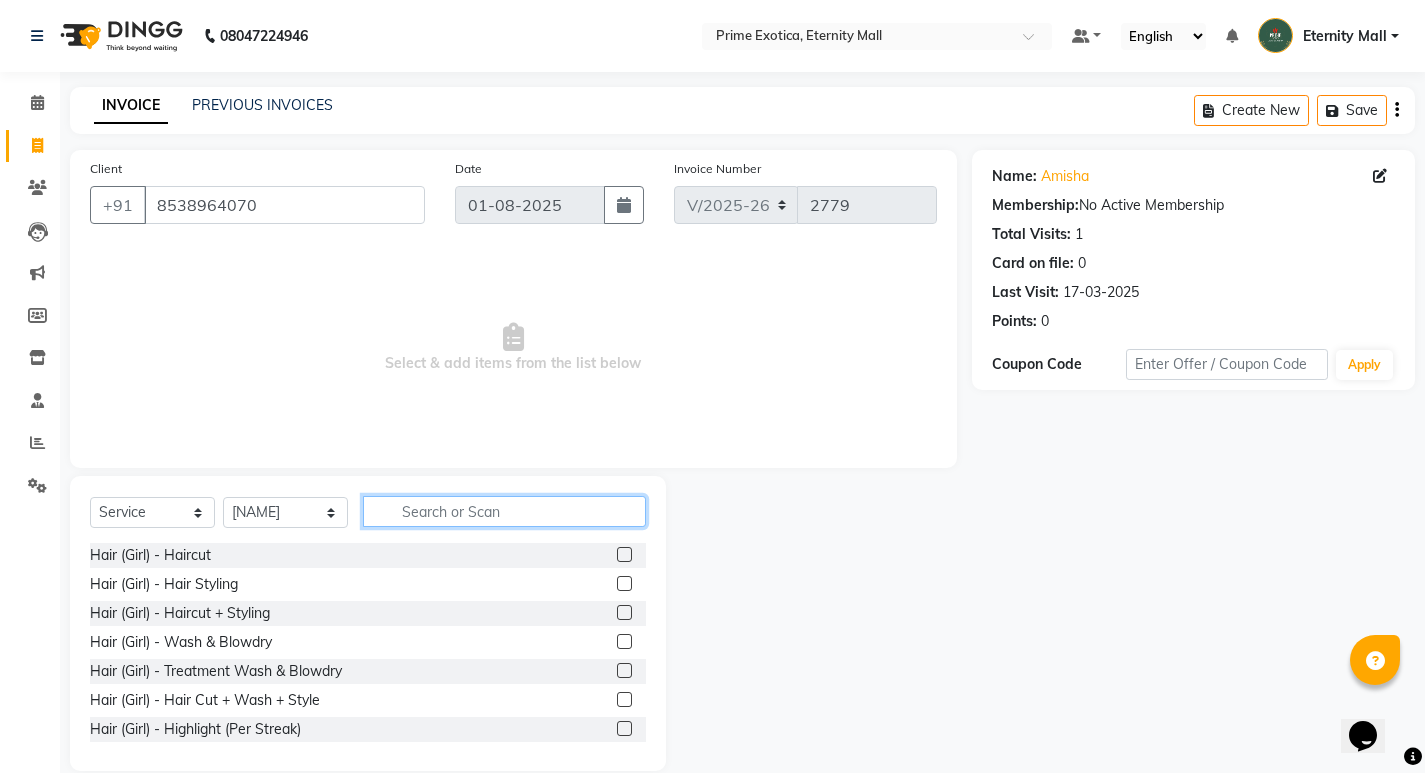 click 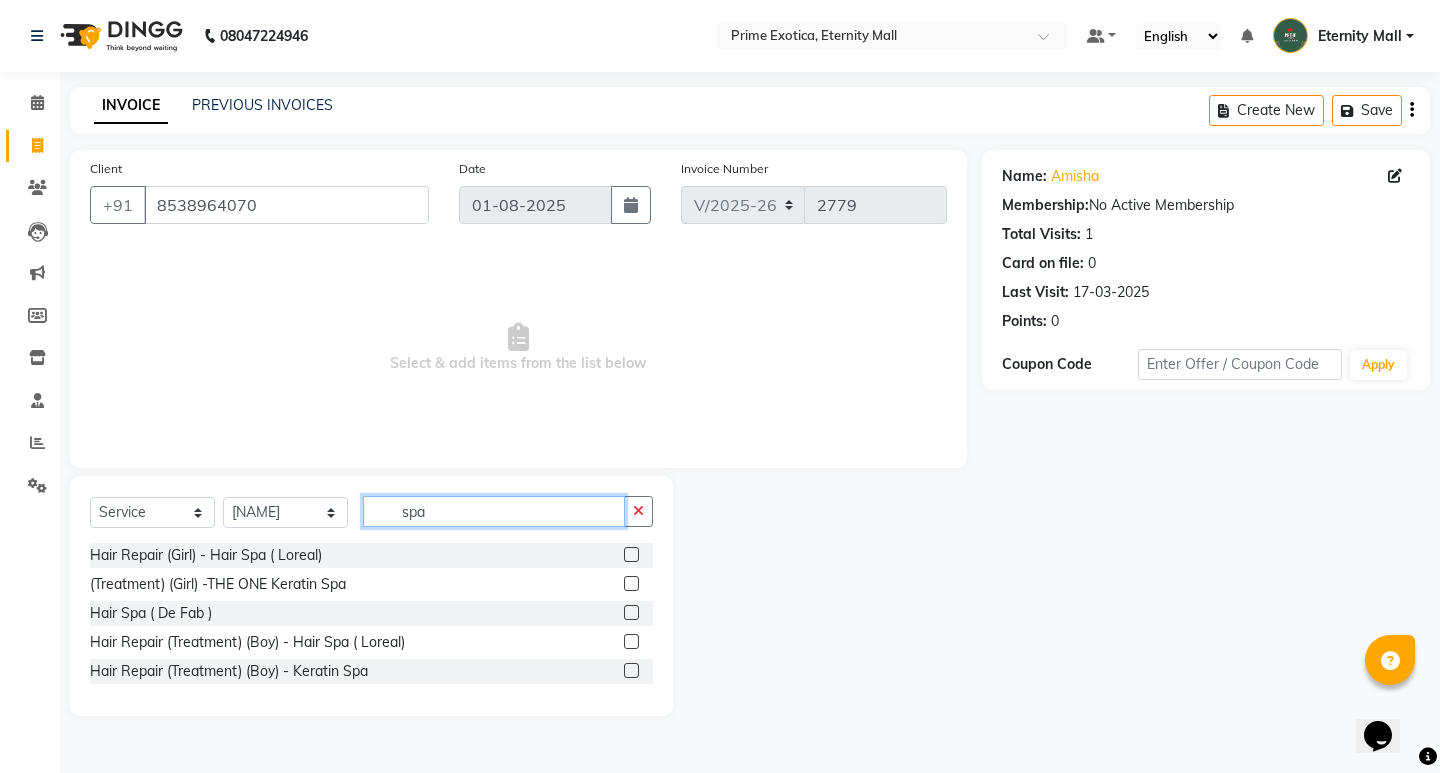 type on "spa" 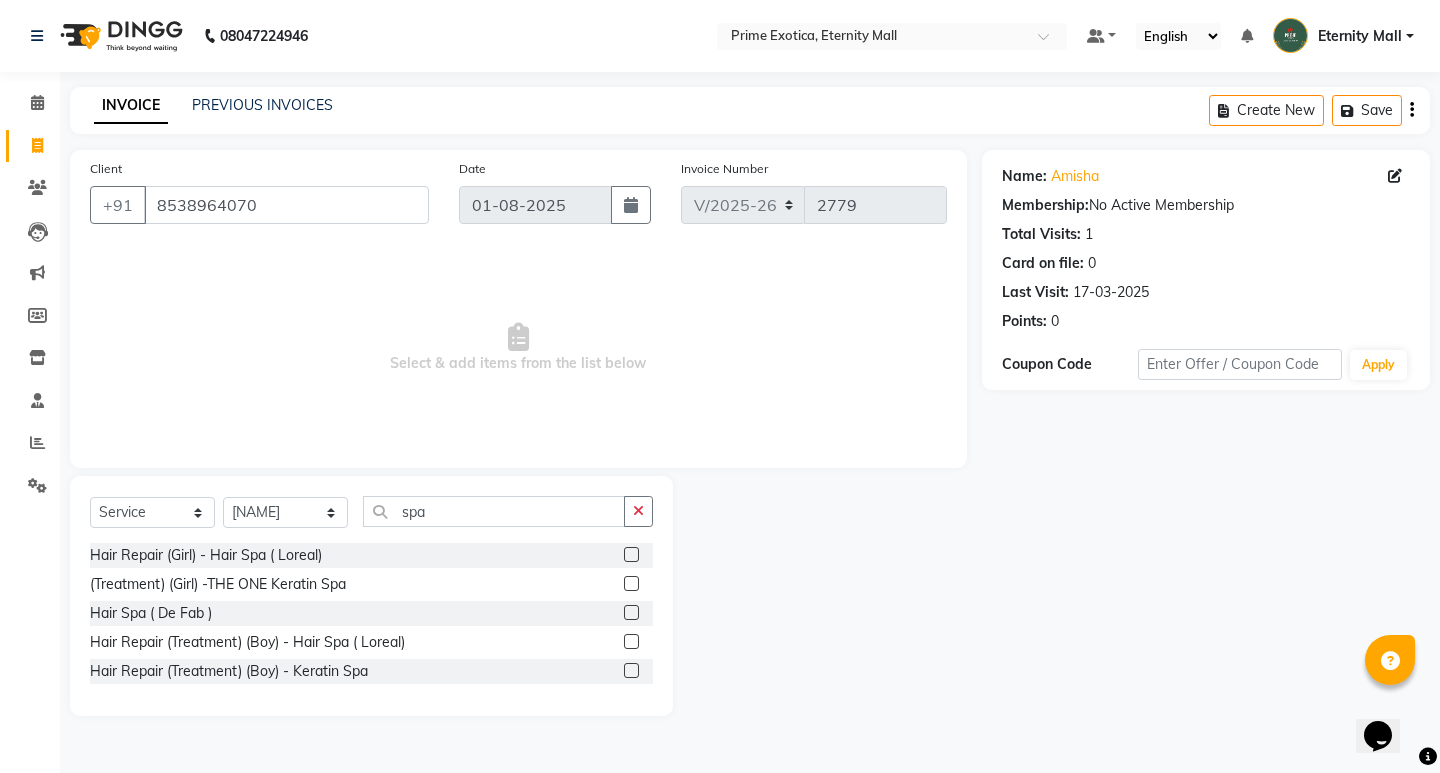 click 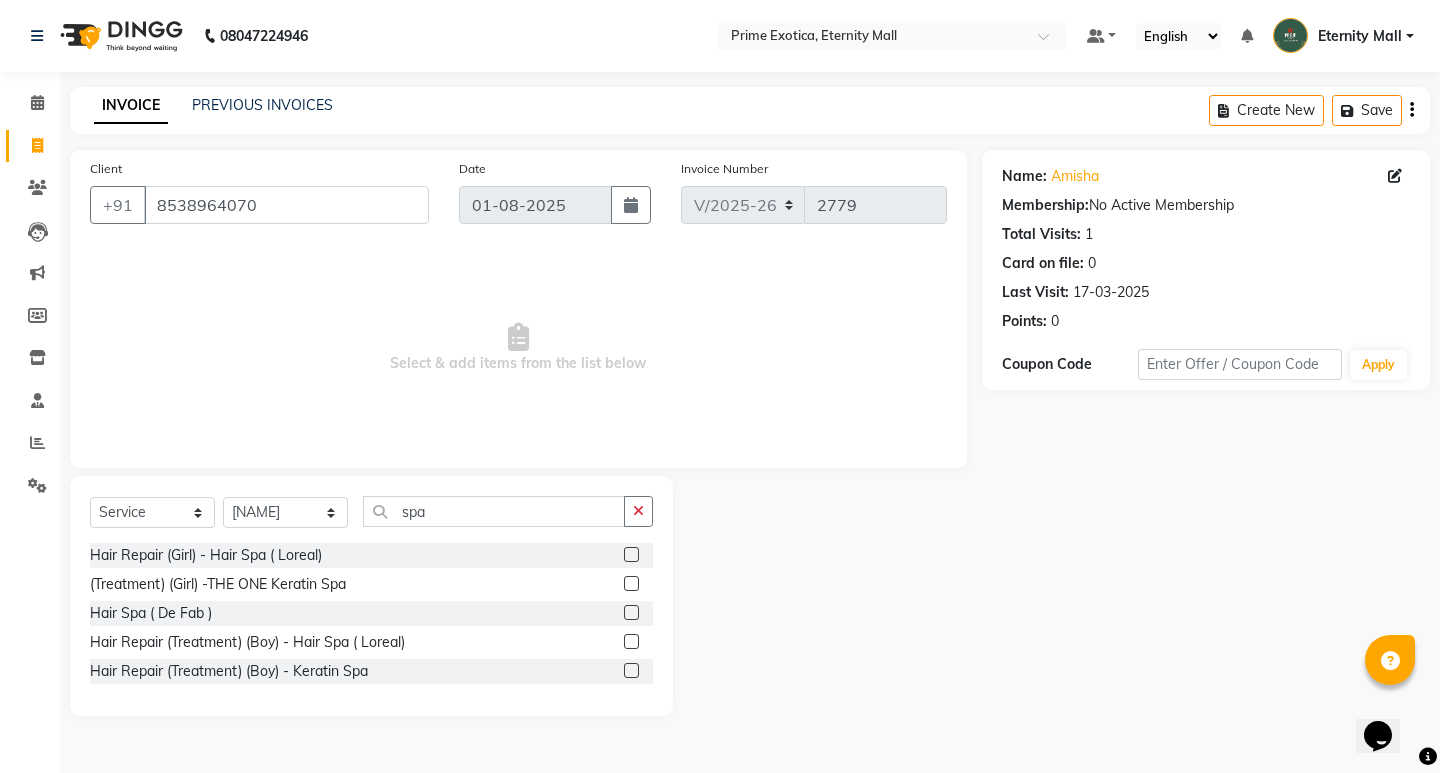 click at bounding box center [630, 555] 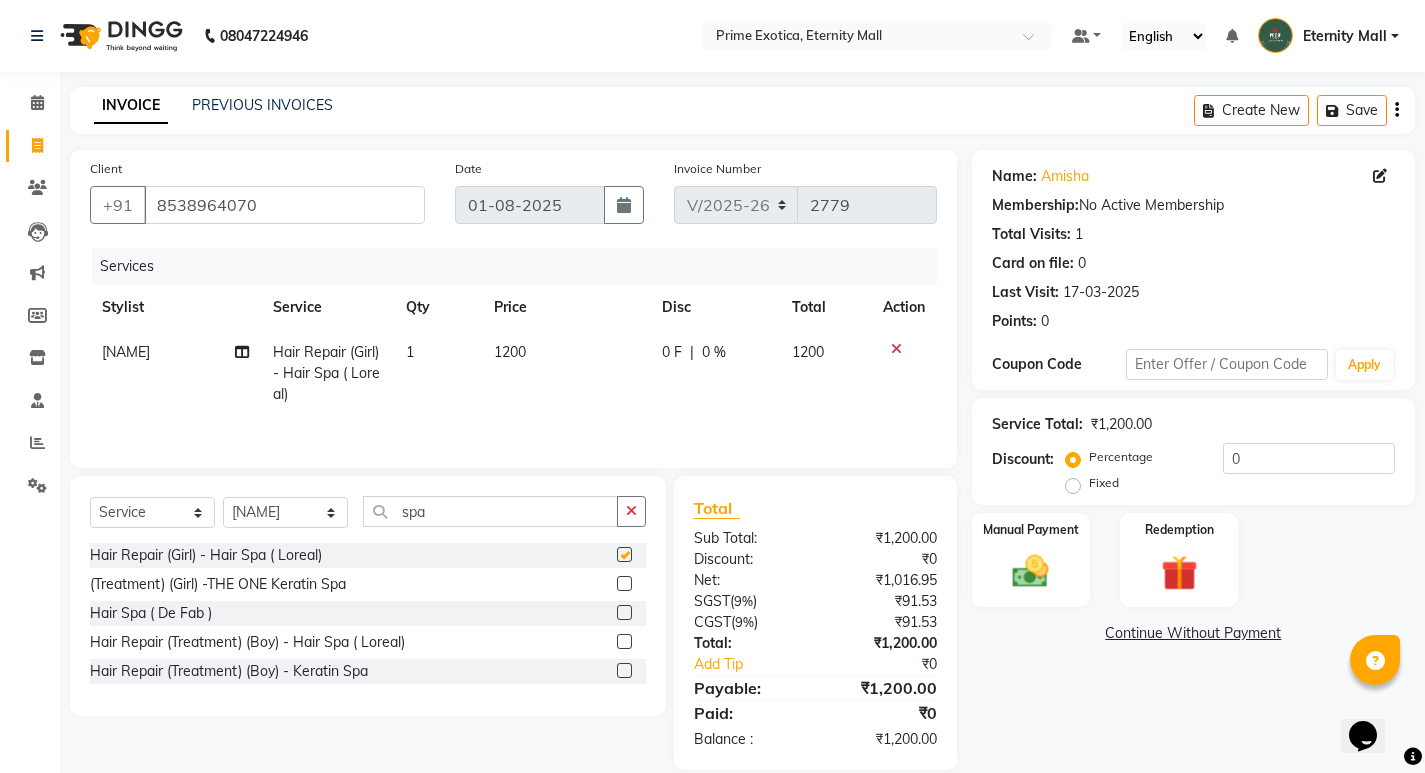 checkbox on "false" 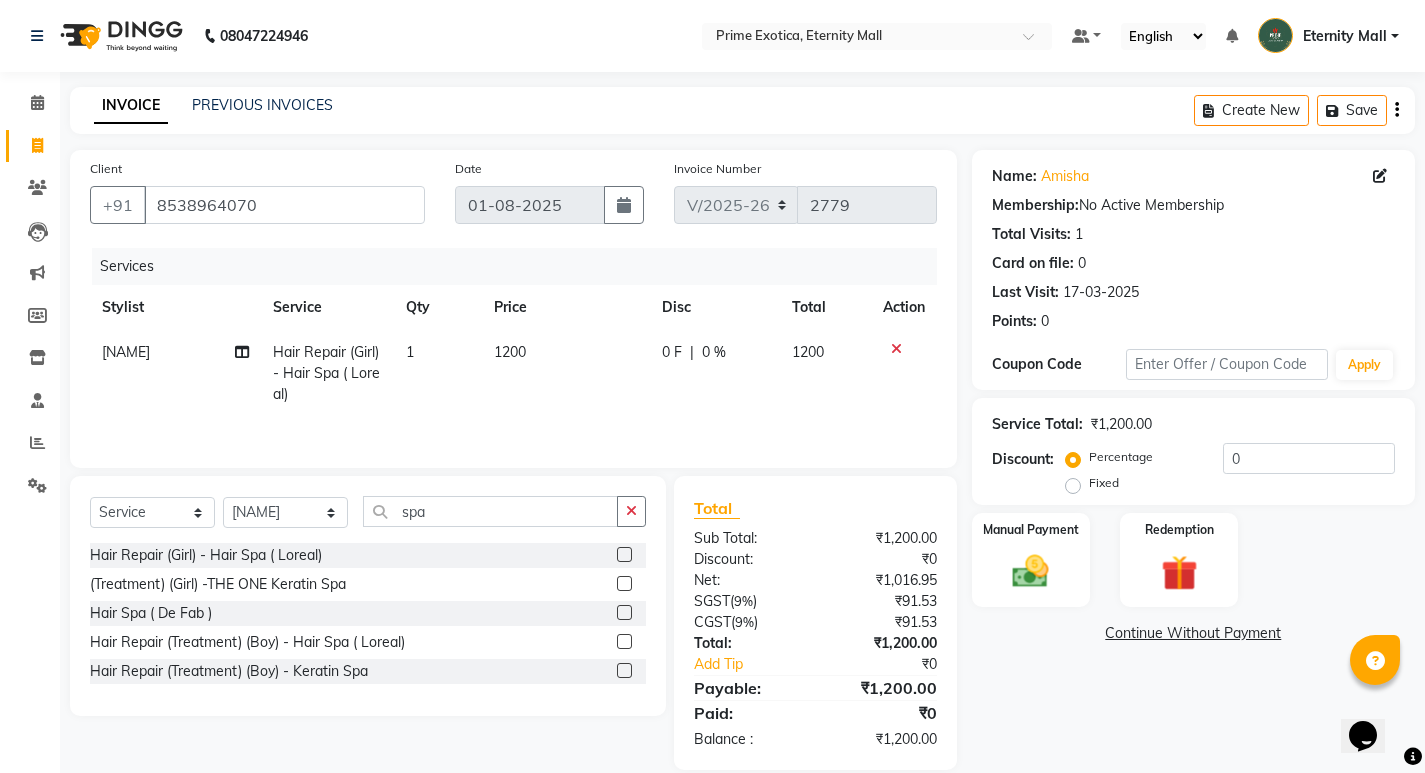 click on "Price" 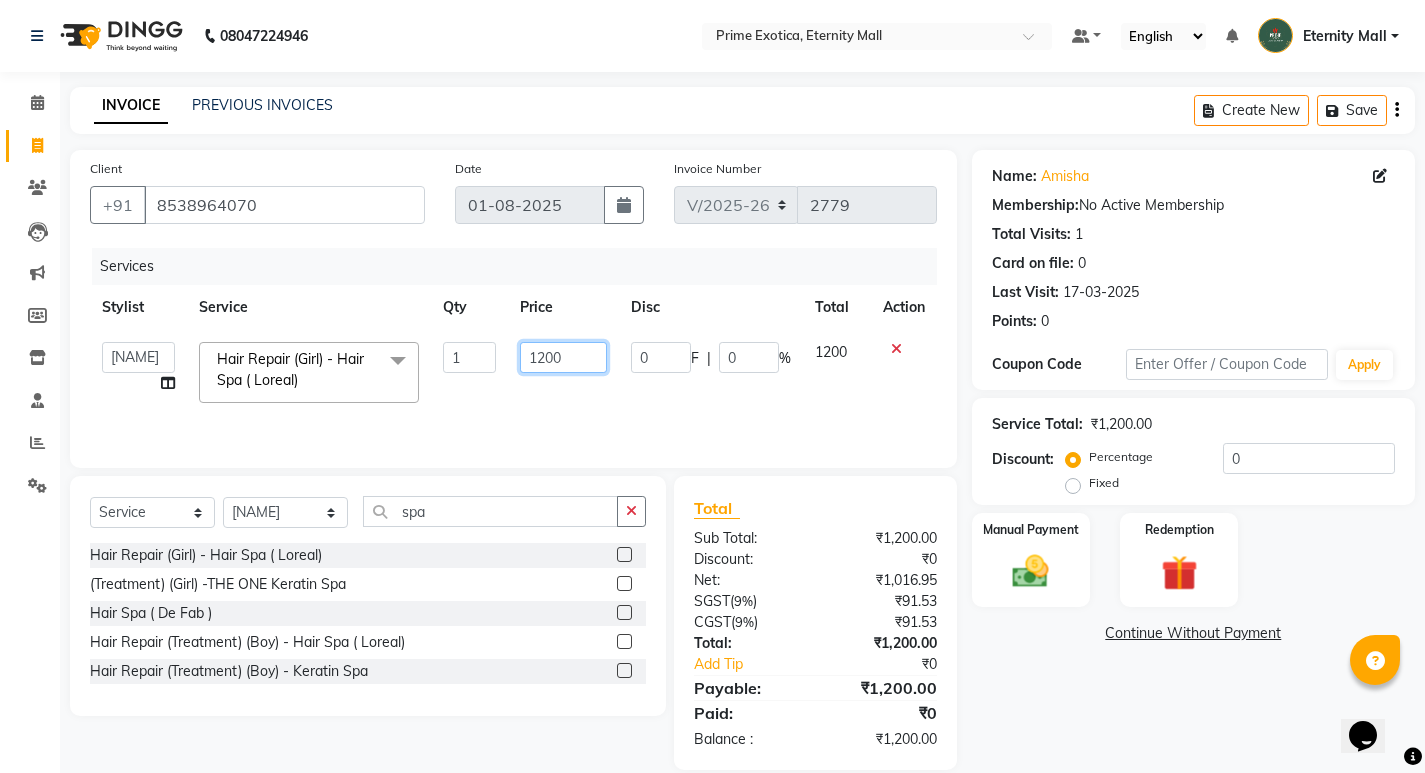 click on "1200" 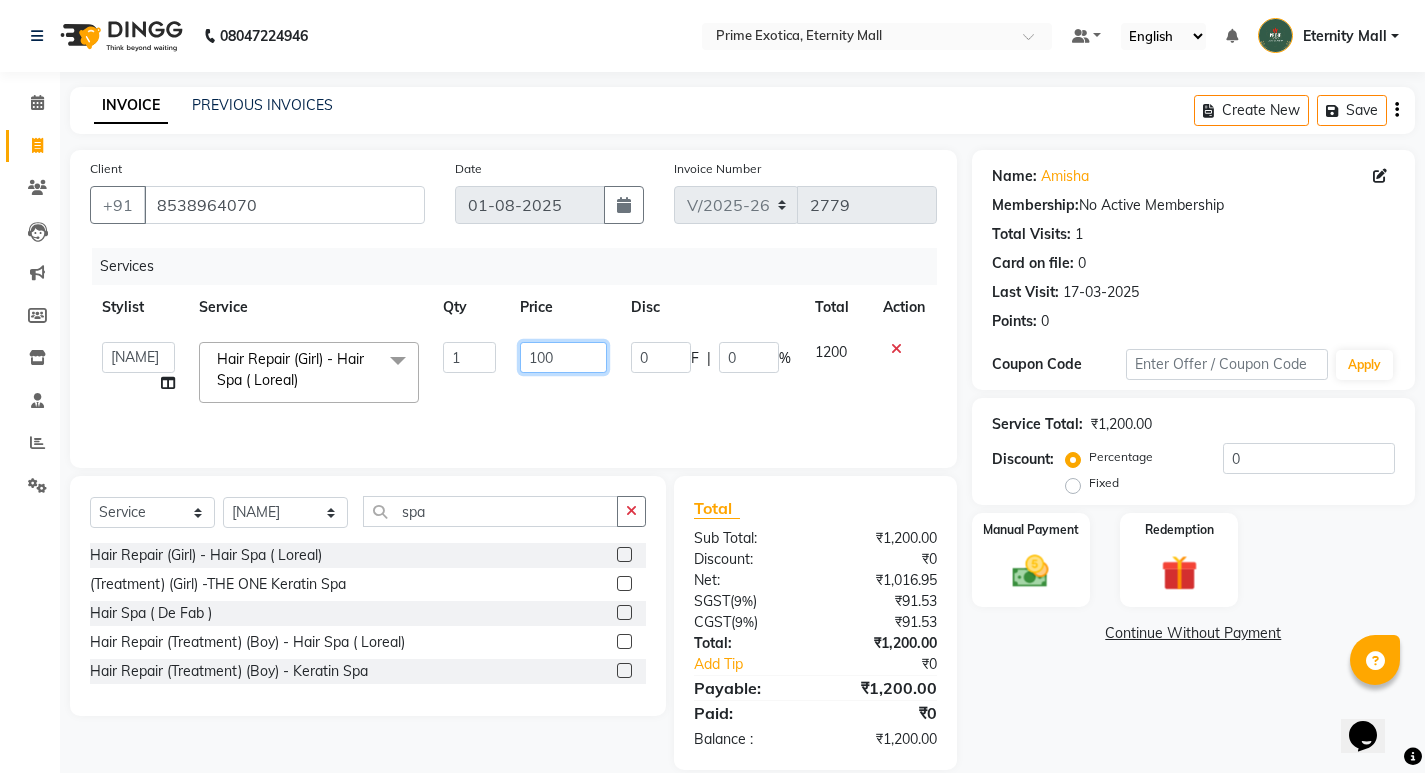 type on "1300" 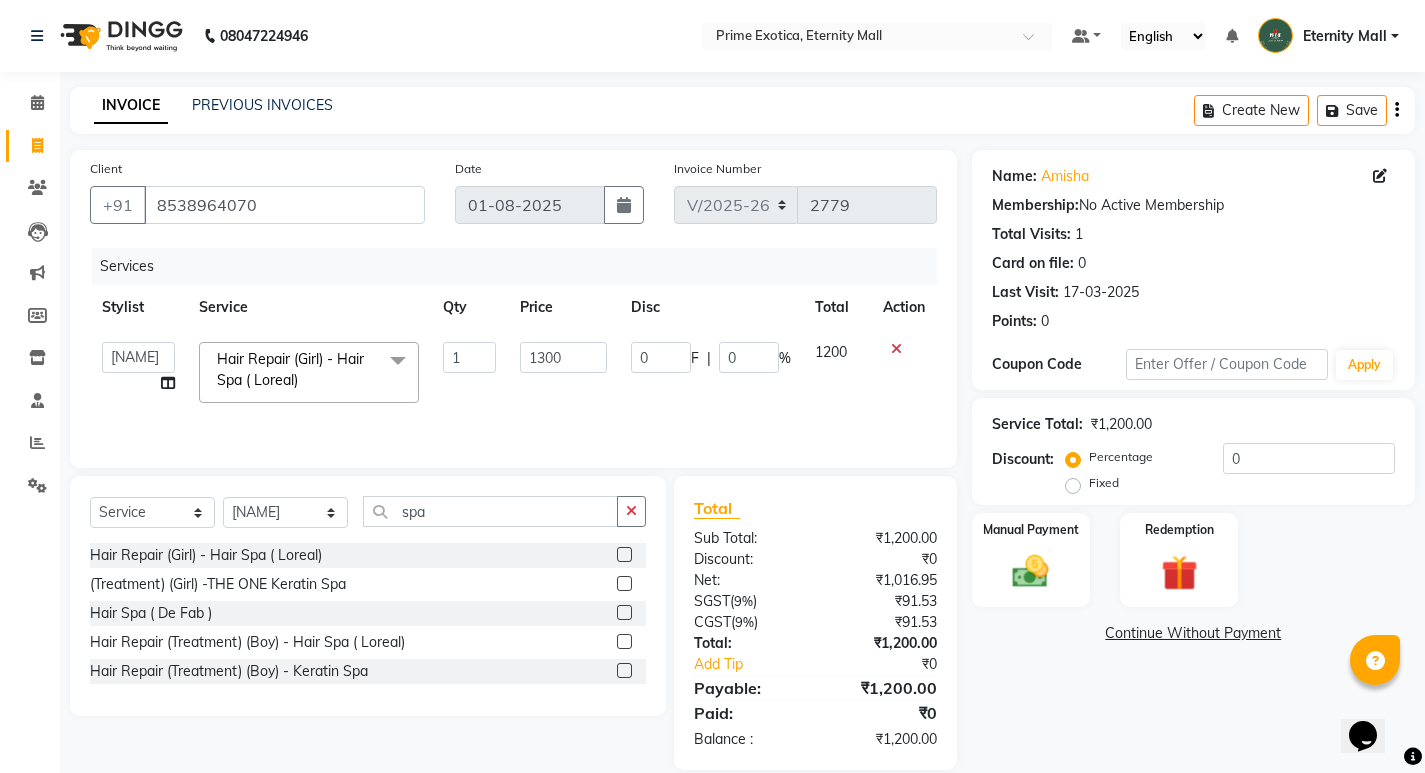 click on "Services Stylist Service Qty Price Disc Total Action  AB    ADMIN   ajay vikram lakshane   Dipak Narnaware   Isha Bahel   Rajeshri    shivani   Hair Repair (Girl) - Hair Spa ( Loreal)  x Hair (Girl) - Haircut Hair (Girl) - Hair Styling Hair (Girl) - Haircut + Styling Hair (Girl) - Wash & Blowdry Hair (Girl) - Treatment Wash & Blowdry Hair (Girl) - Hair Cut + Wash + Style Hair (Girl) - Highlight (Per Streak) Hair (Girl) - Deep Conditioning Hair (Girl) - Creative Styling ( Thermal ) Hair (Girl) - Splitend Removal Hair (Girl) - Touchup Hair (Girl) - Touchup (Amonia Free) Hair (Girl) - Touchup (Matrix) Hair (Girl) - Global Color Hair (Girl) - Global Highlights HAIR WASH CAP HIGHLIGHTS Hair (Boy) - Wash & Blowdry Hair (Boy) - Beard & Shave Hair (Boy) - Hair Cut + Wash + Style Hair (Boy) - Mustache Color Hair (Boy) - Beard Color Hair (Boy) - Global Color Hair (Boy) - Global Color (Amonia Free) Hair (Boy) - Global Highlights Massage (Oil) - Head Massage Hair Repair (Girl) - Hair Spa ( Loreal) keratin the one VEDIK" 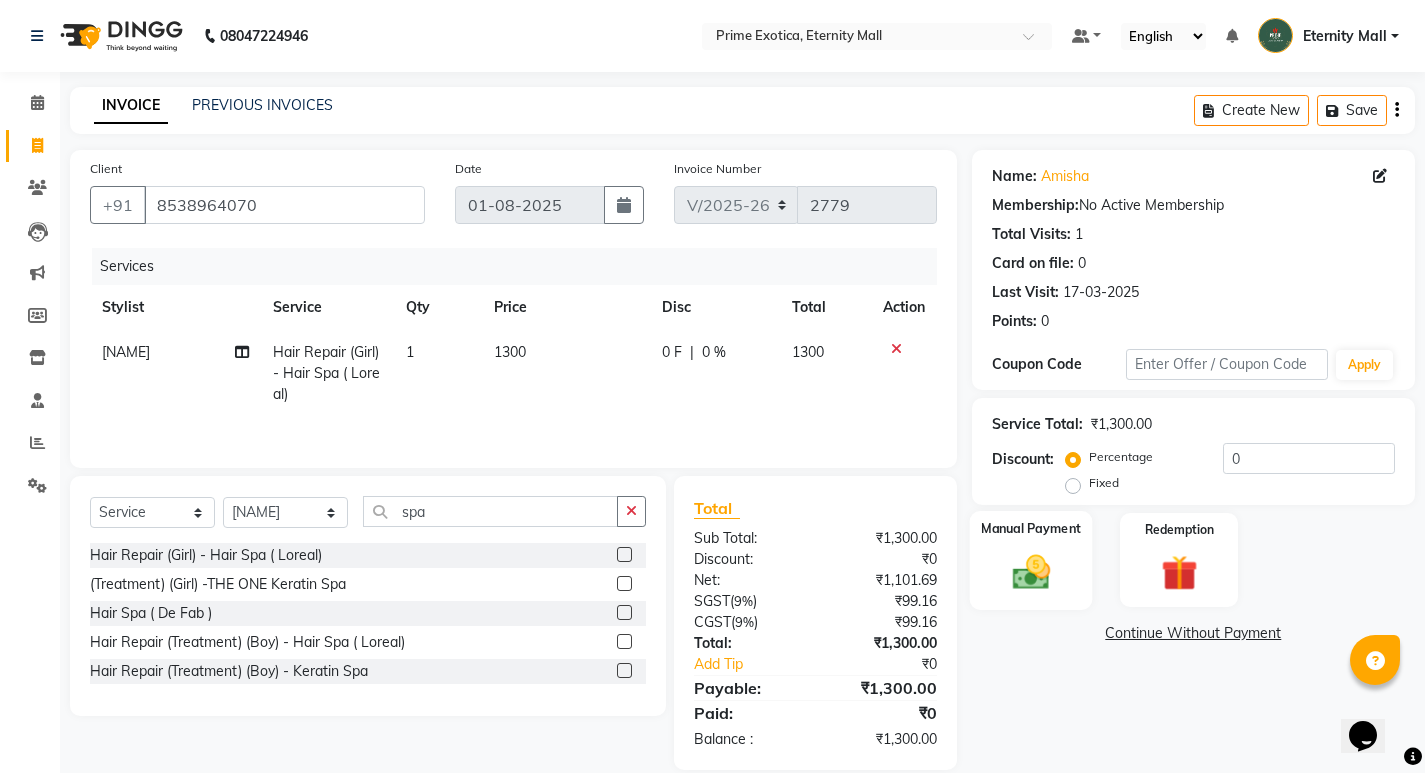 click 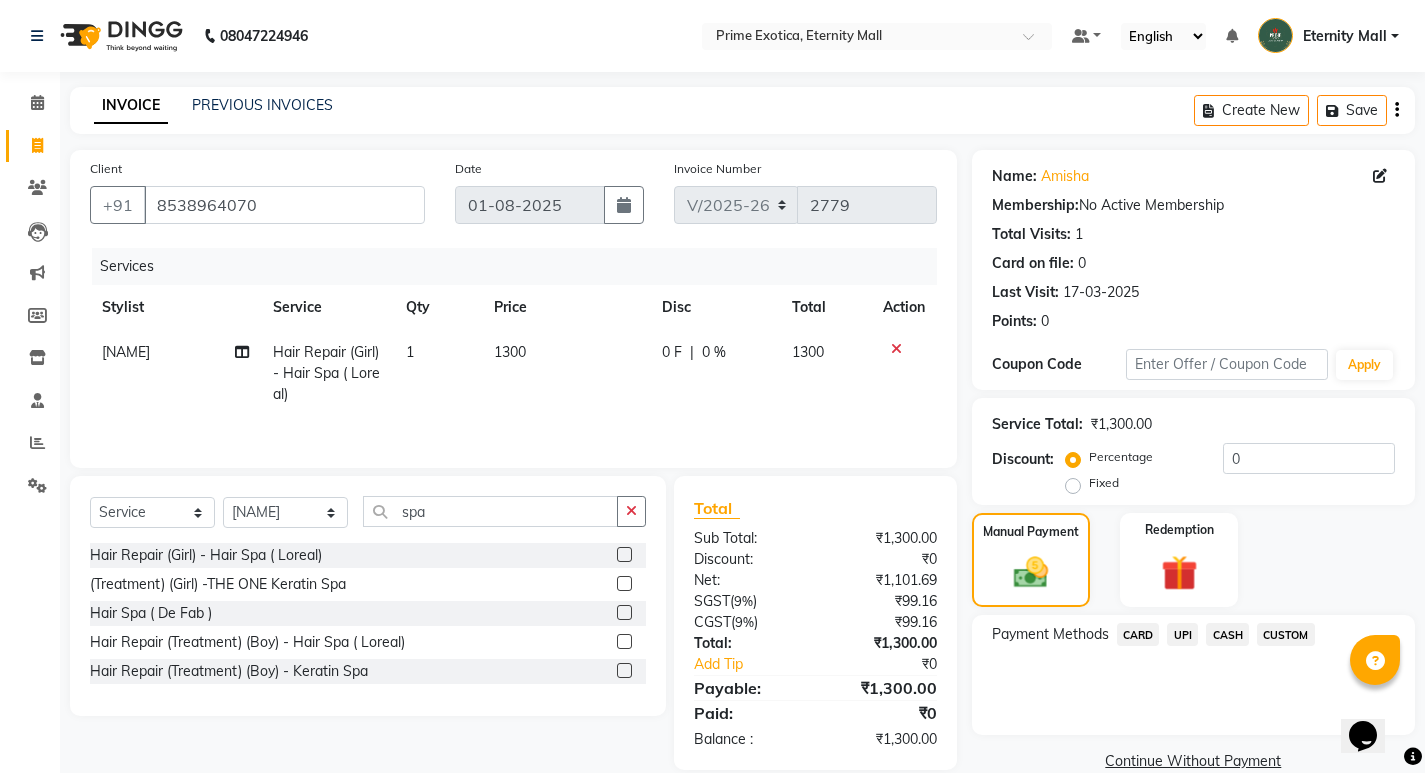 click on "UPI" 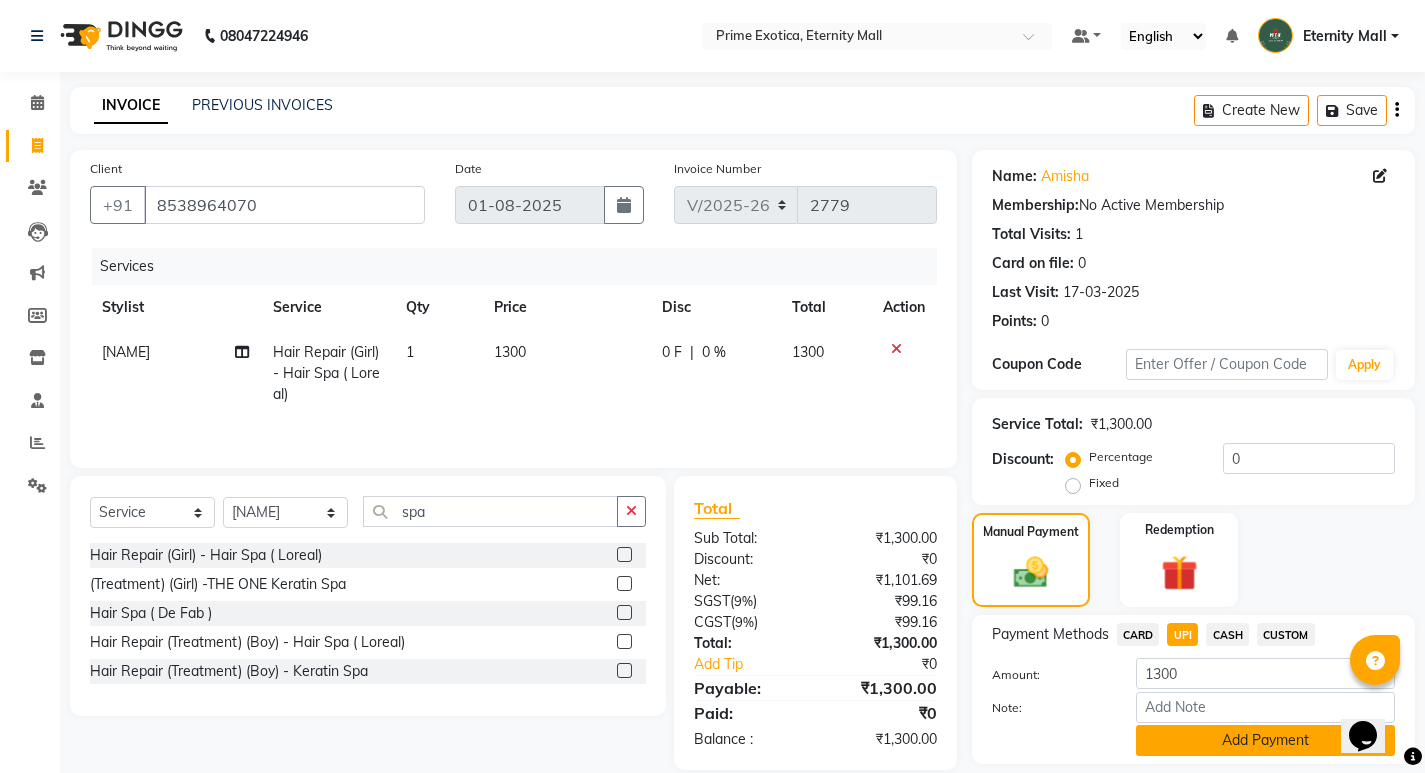 click on "Add Payment" 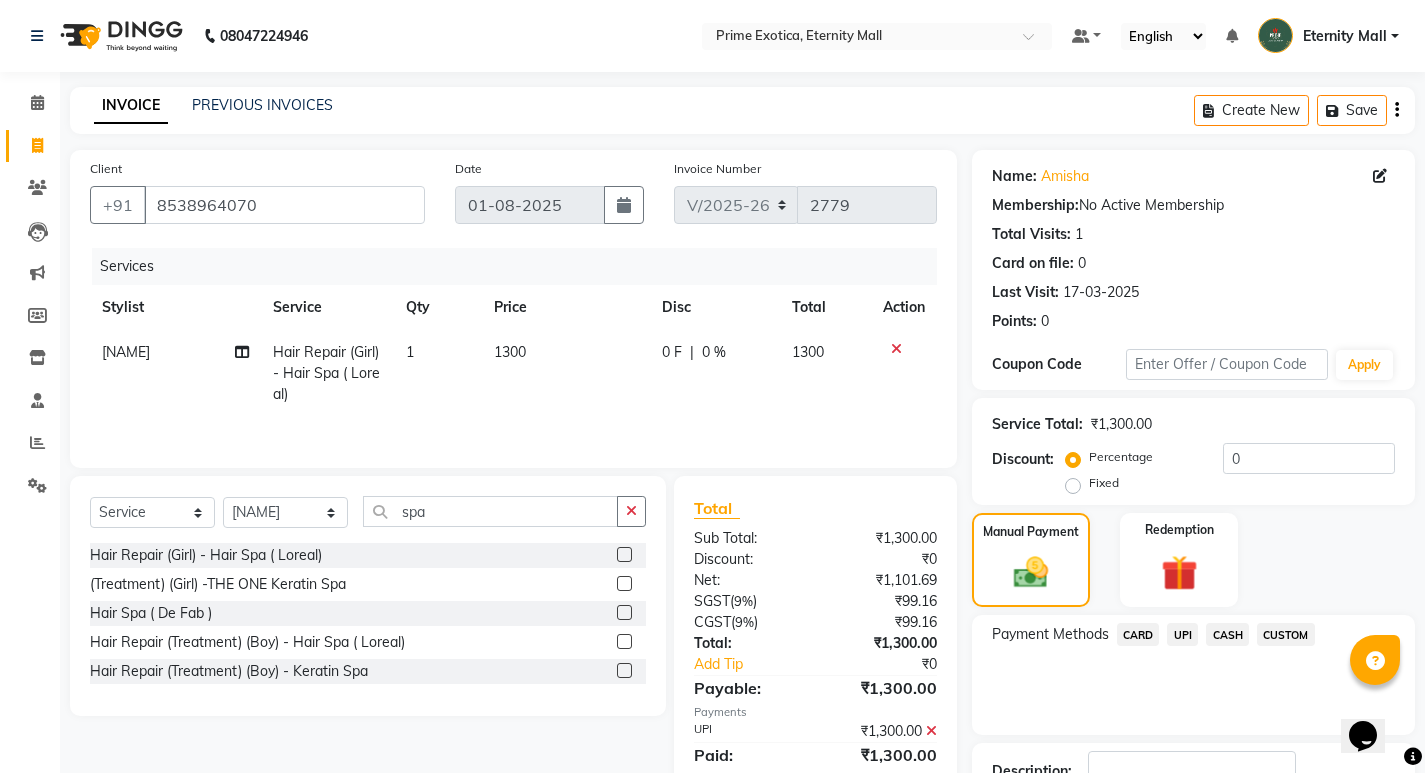 scroll, scrollTop: 100, scrollLeft: 0, axis: vertical 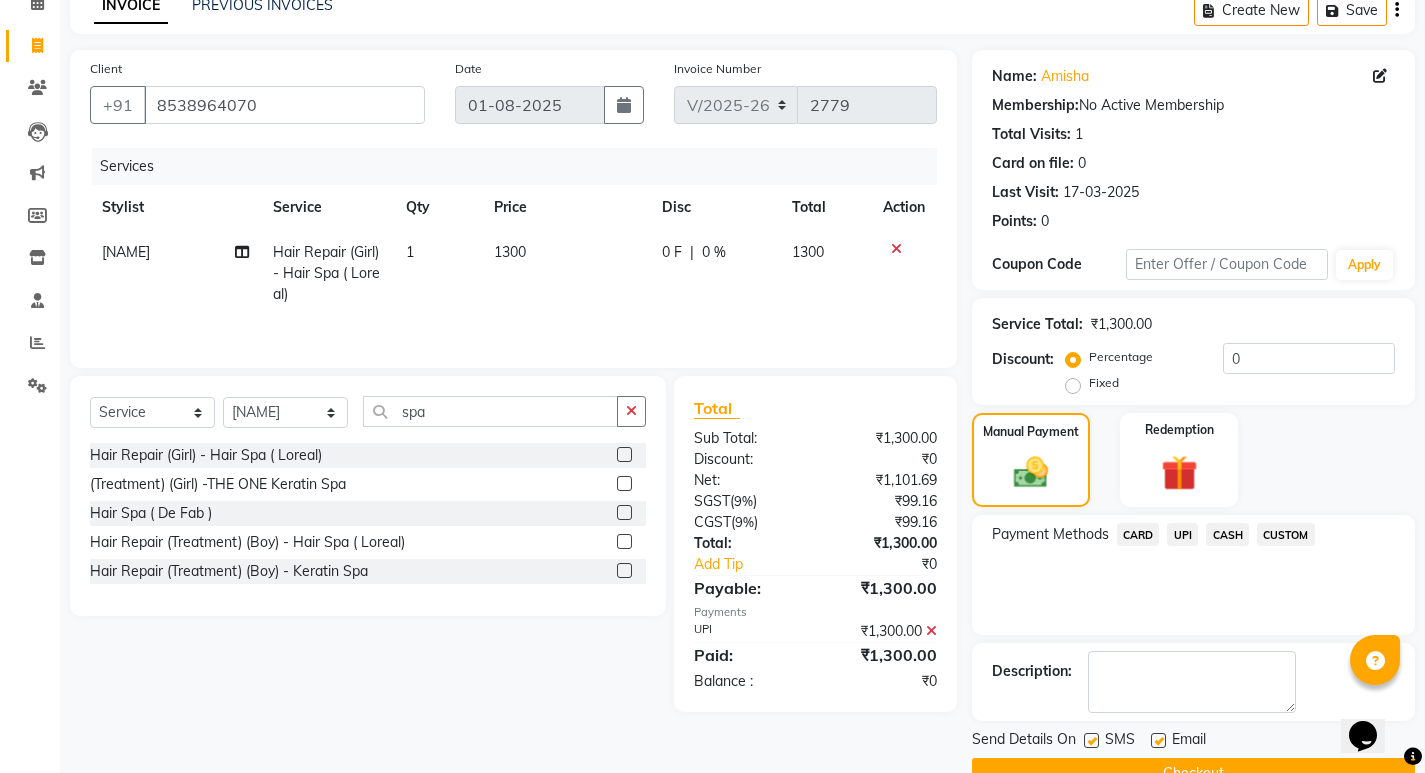 click on "Checkout" 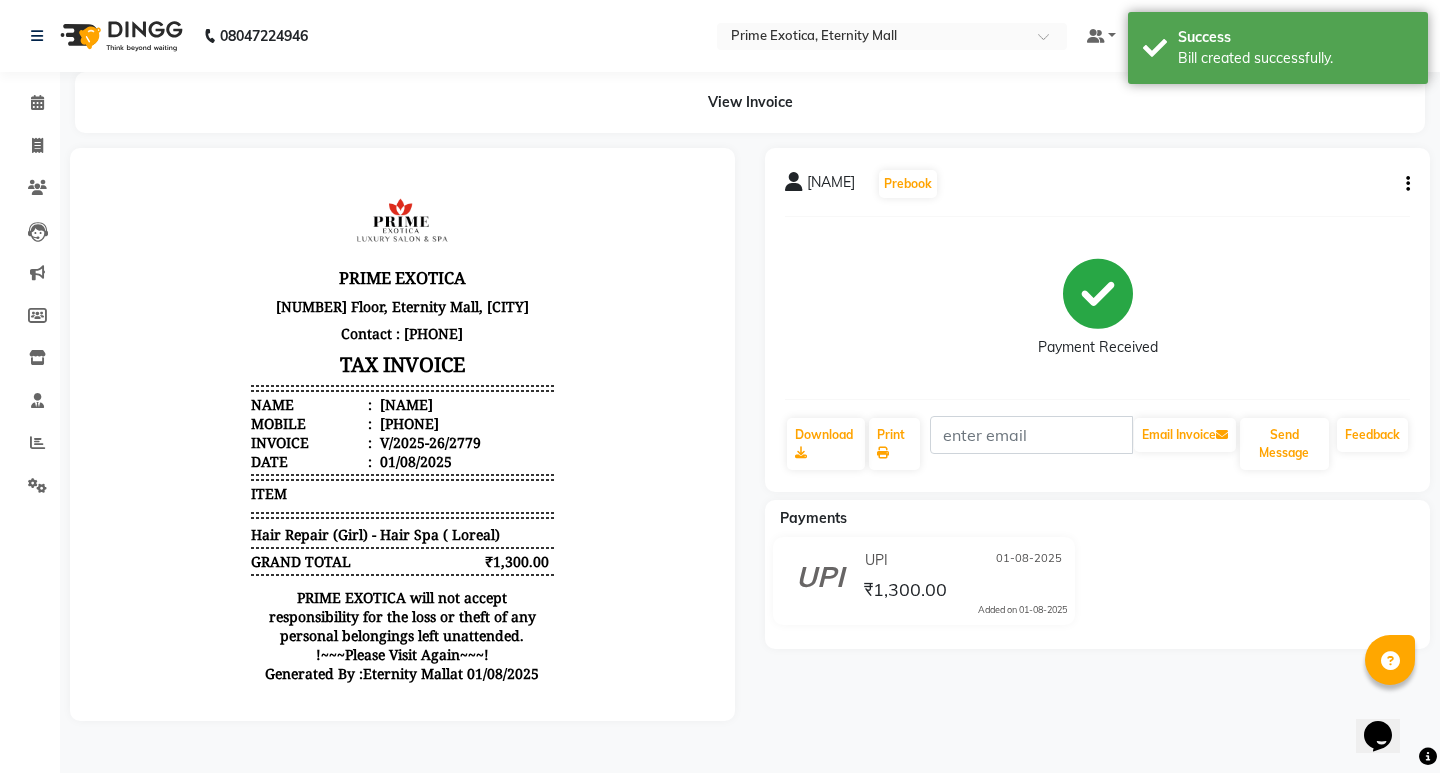 scroll, scrollTop: 0, scrollLeft: 0, axis: both 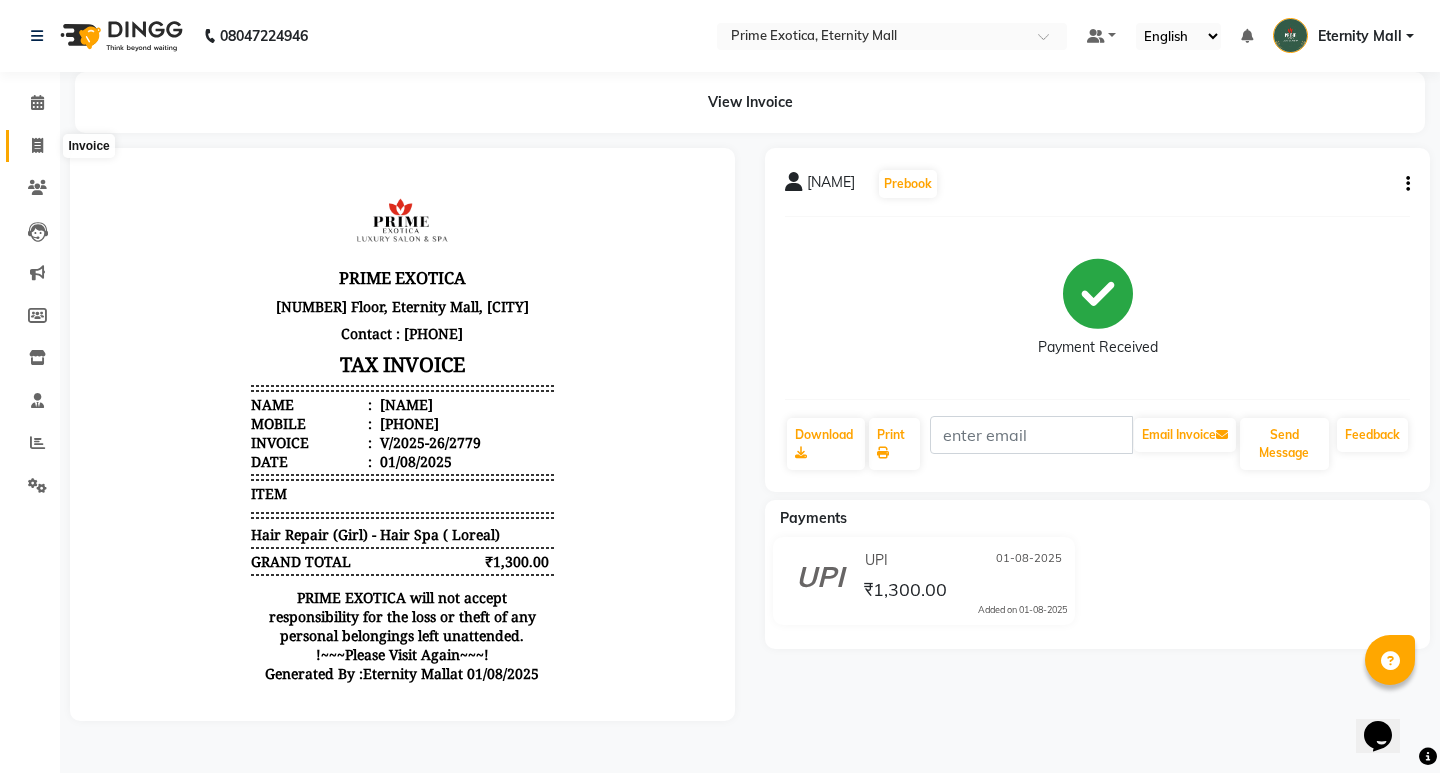 click 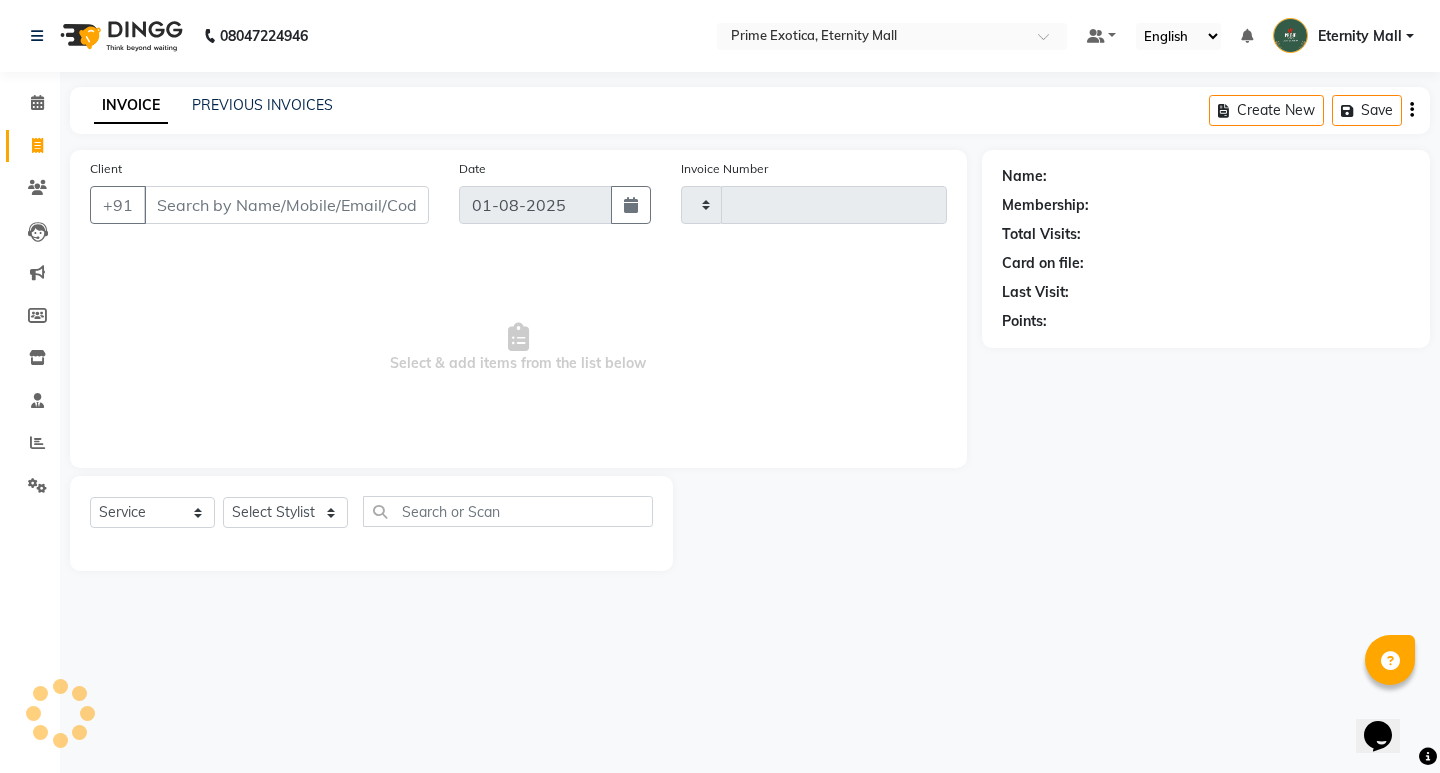 type on "2780" 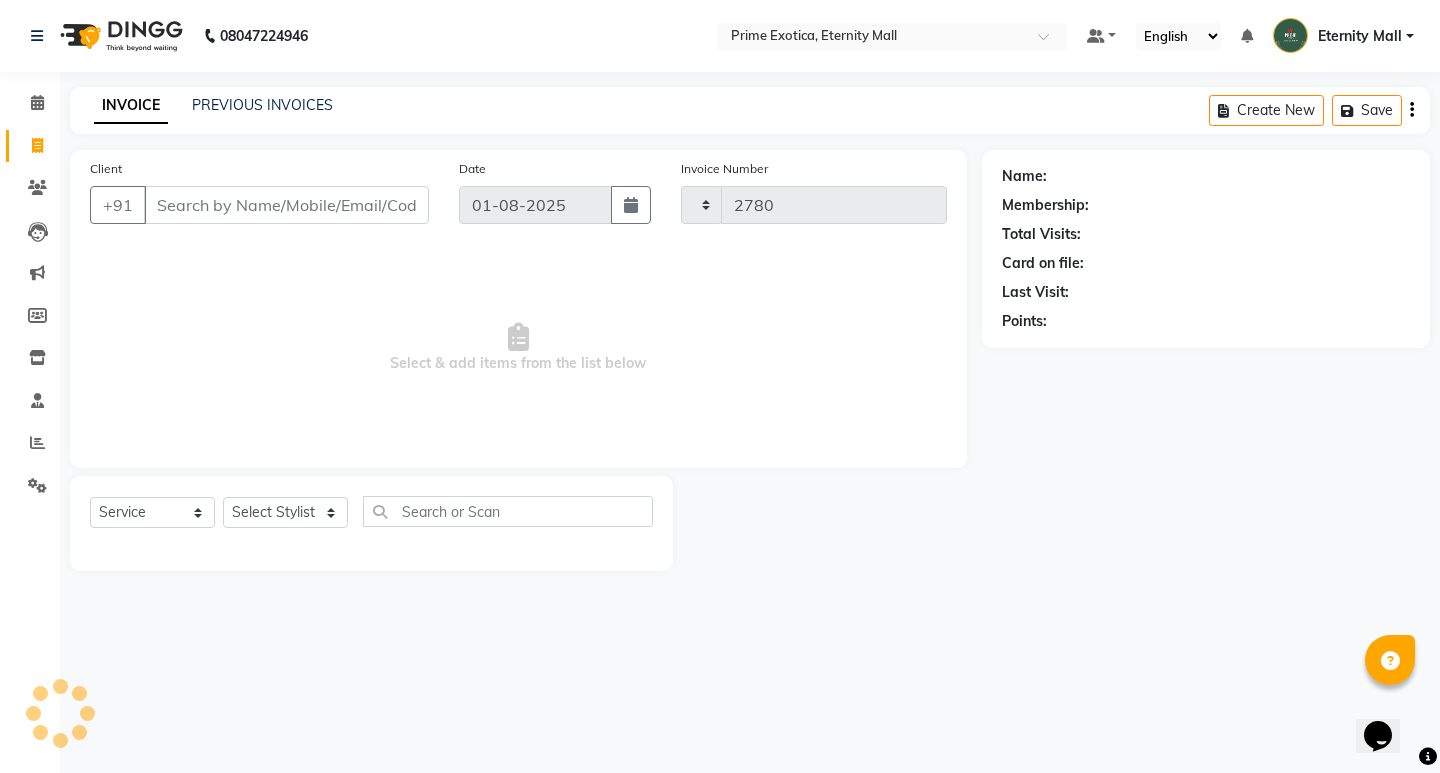 select on "5774" 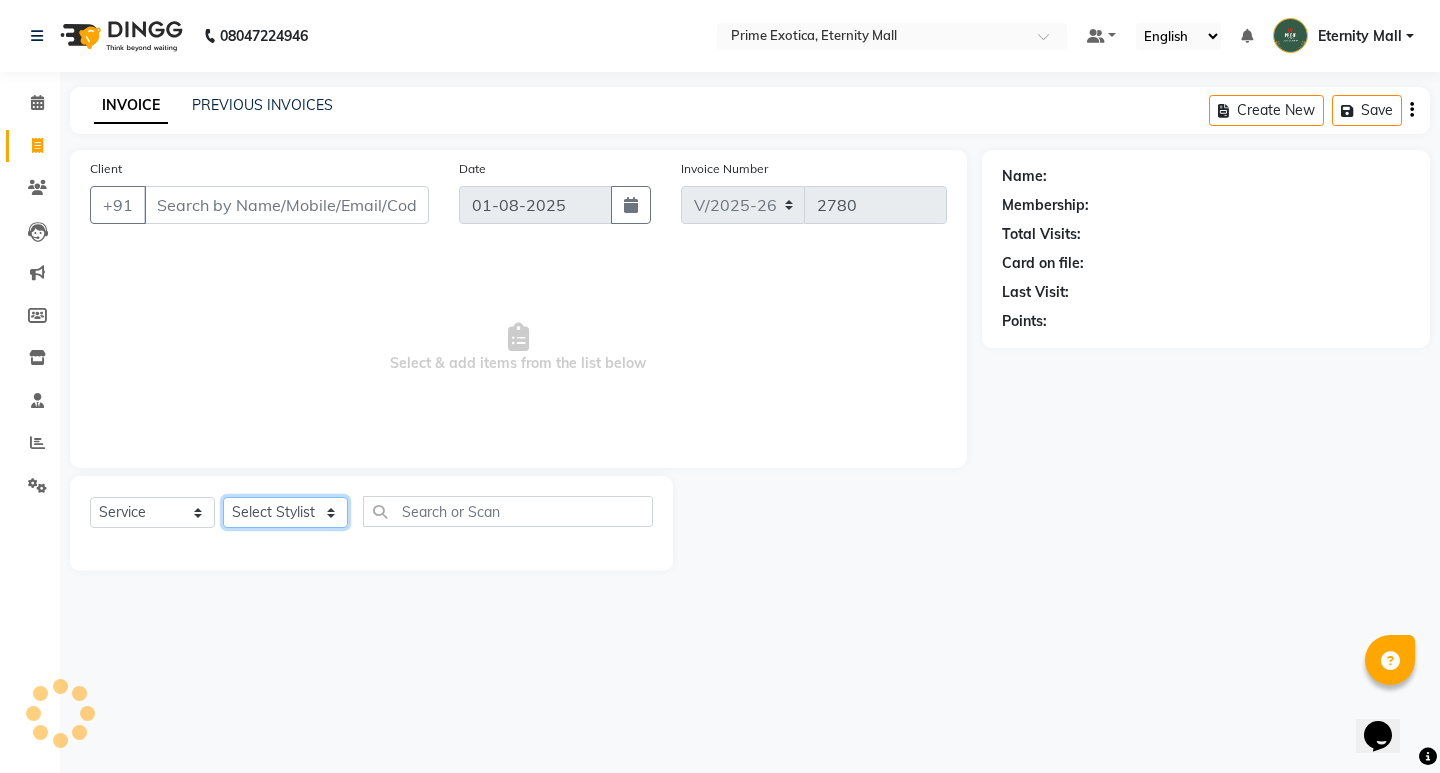 click on "Select Stylist" 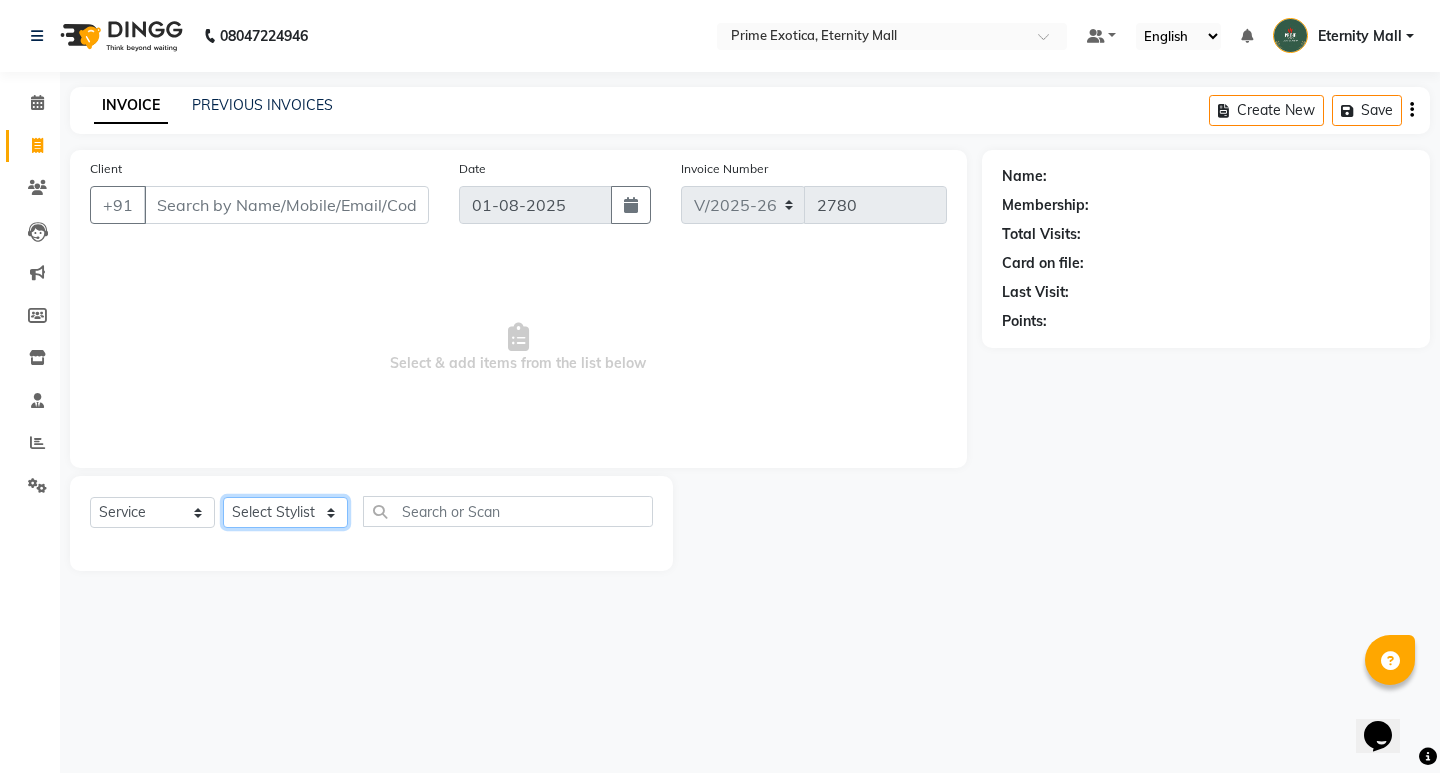 click on "Select Stylist" 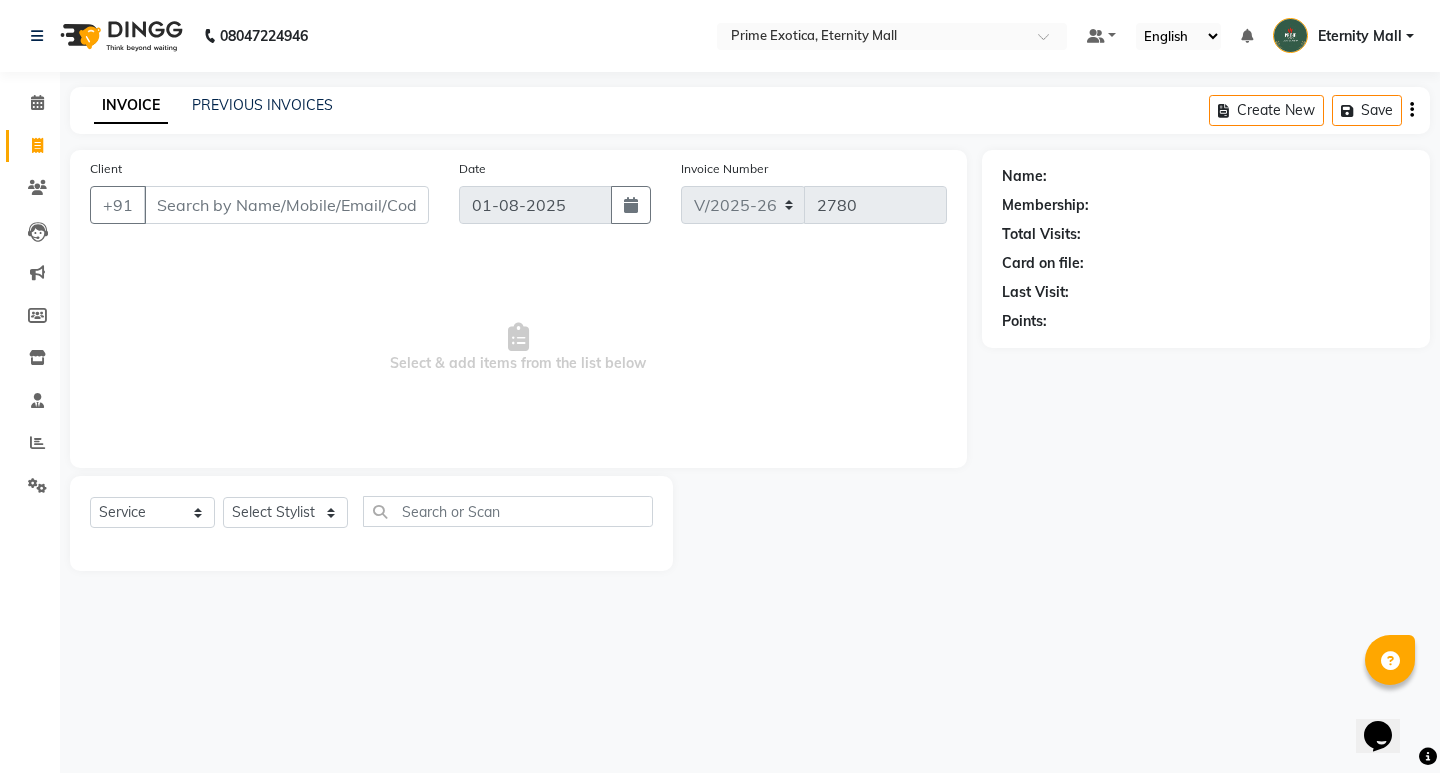 click on "Select  Service  Product  Membership  Package Voucher Prepaid Gift Card  Select Stylist AB  ADMIN ajay vikram lakshane Dipak Narnaware Isha Bahel Rajeshri  shivani" 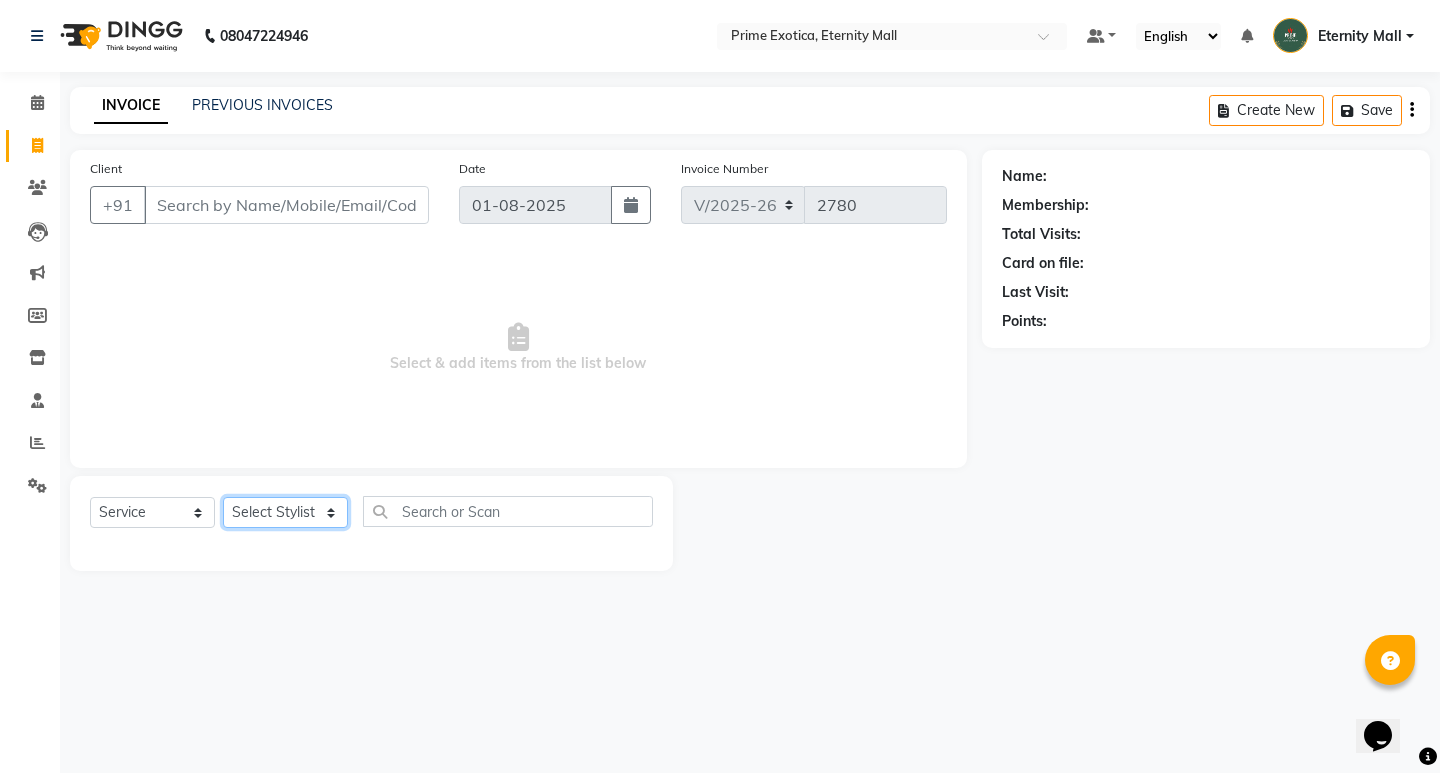 click on "Select Stylist AB ADMIN [FIRST] [LAST] [FIRST] [LAST] [FIRST] [LAST] [FIRST] [LAST]" 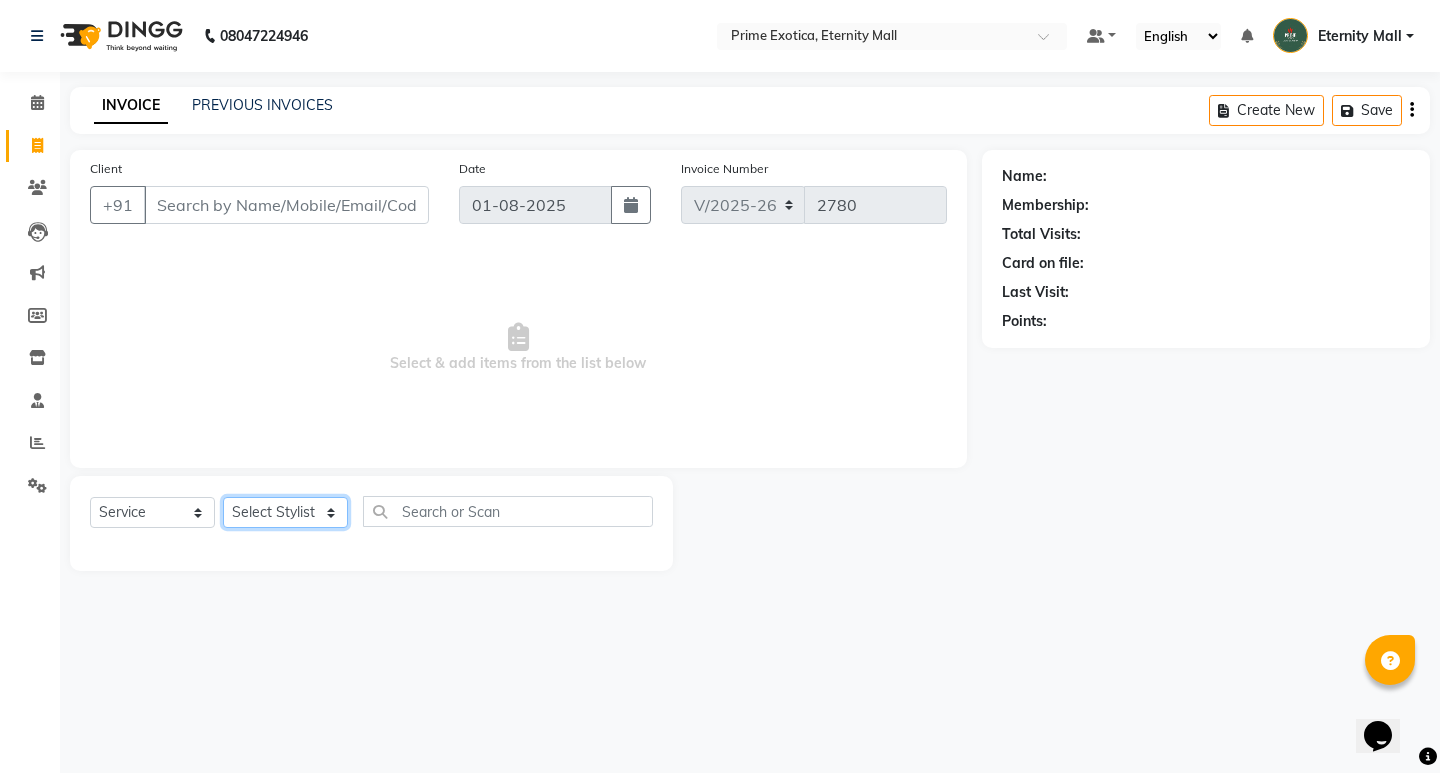 select on "36457" 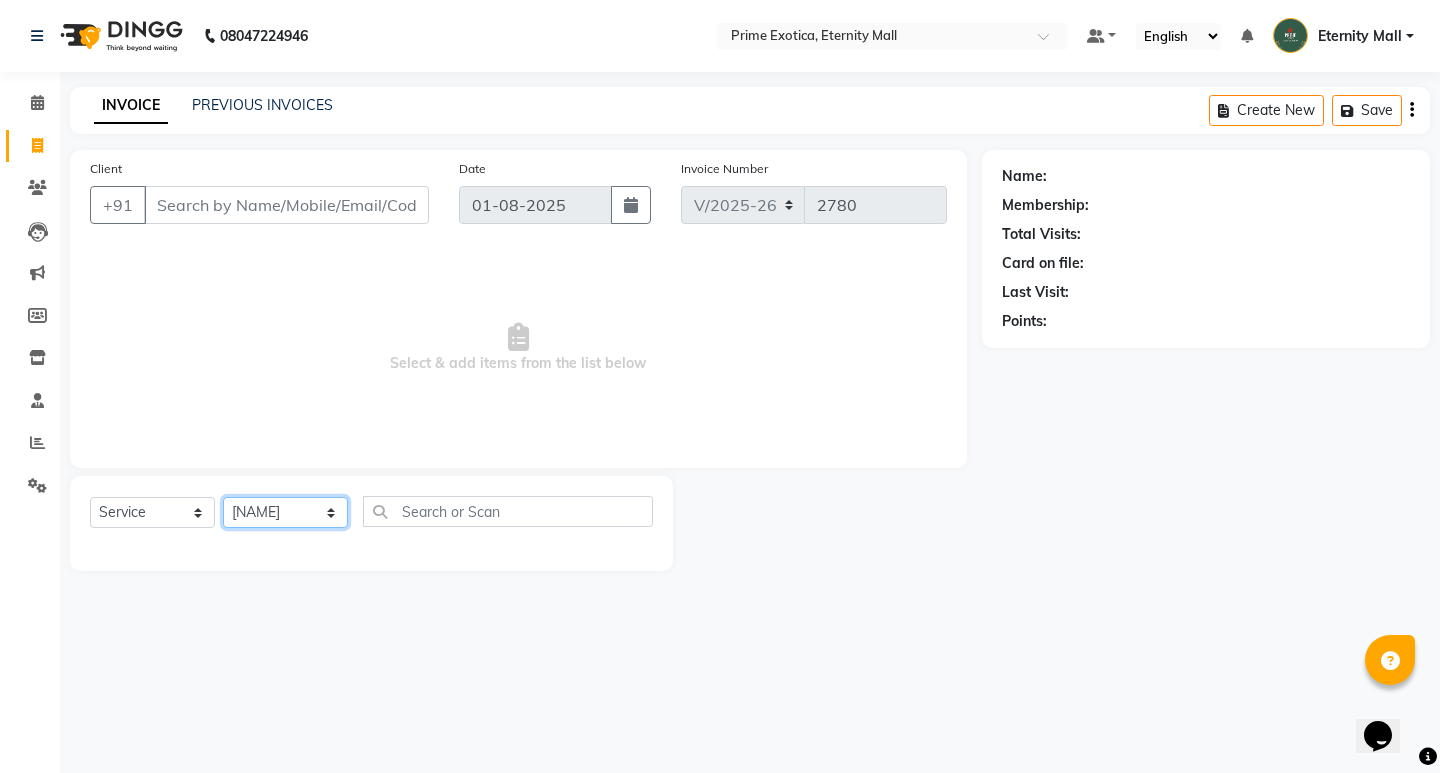 click on "Select Stylist AB ADMIN [FIRST] [LAST] [FIRST] [LAST] [FIRST] [LAST] [FIRST] [LAST]" 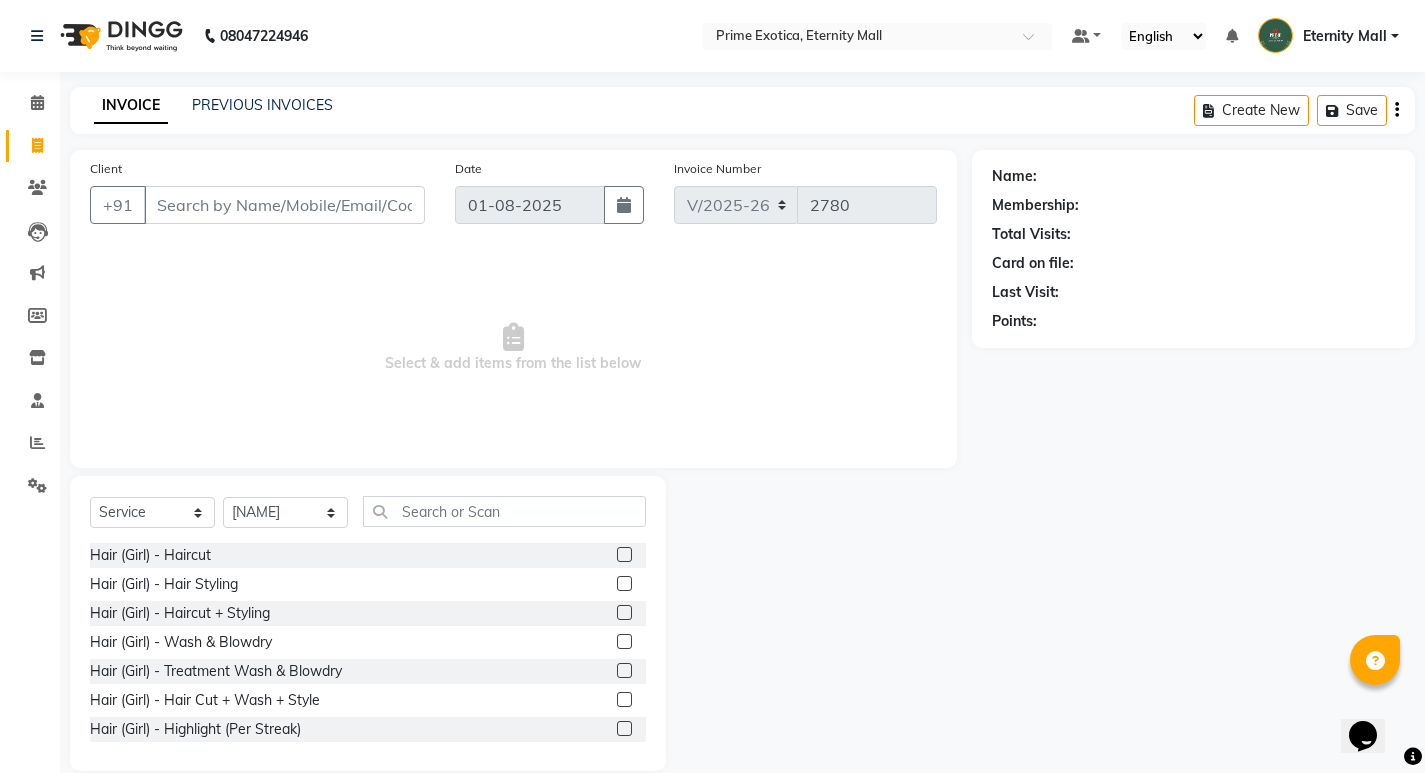 click 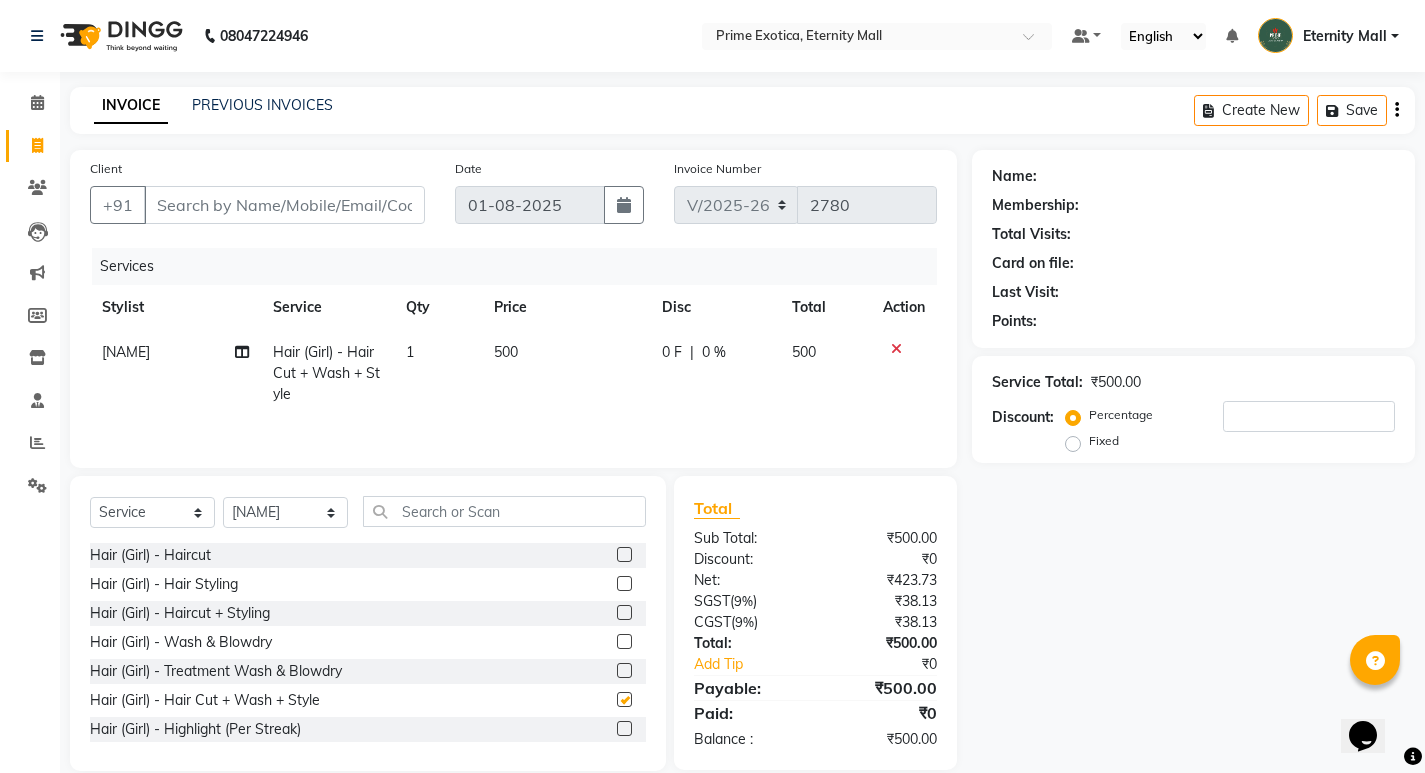 checkbox on "false" 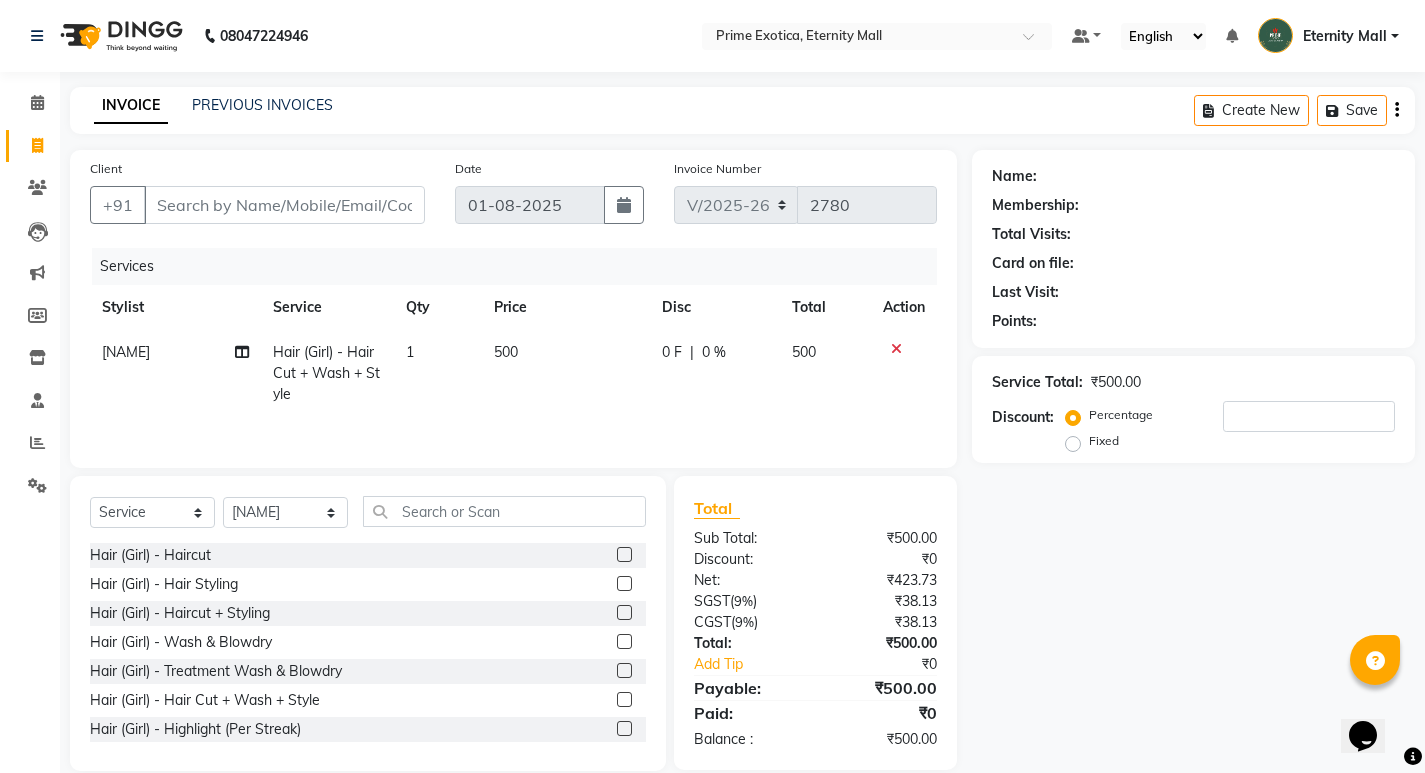 click on "500" 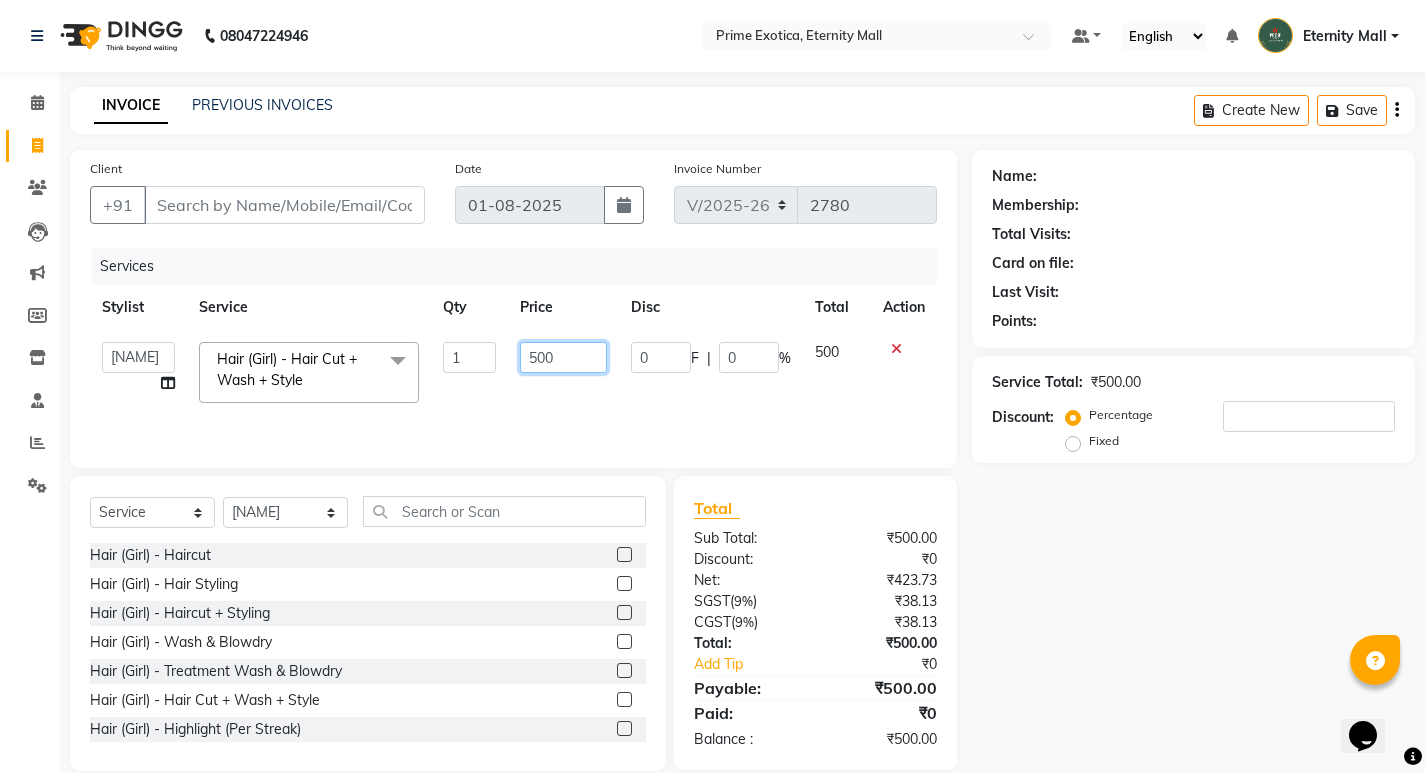 click on "500" 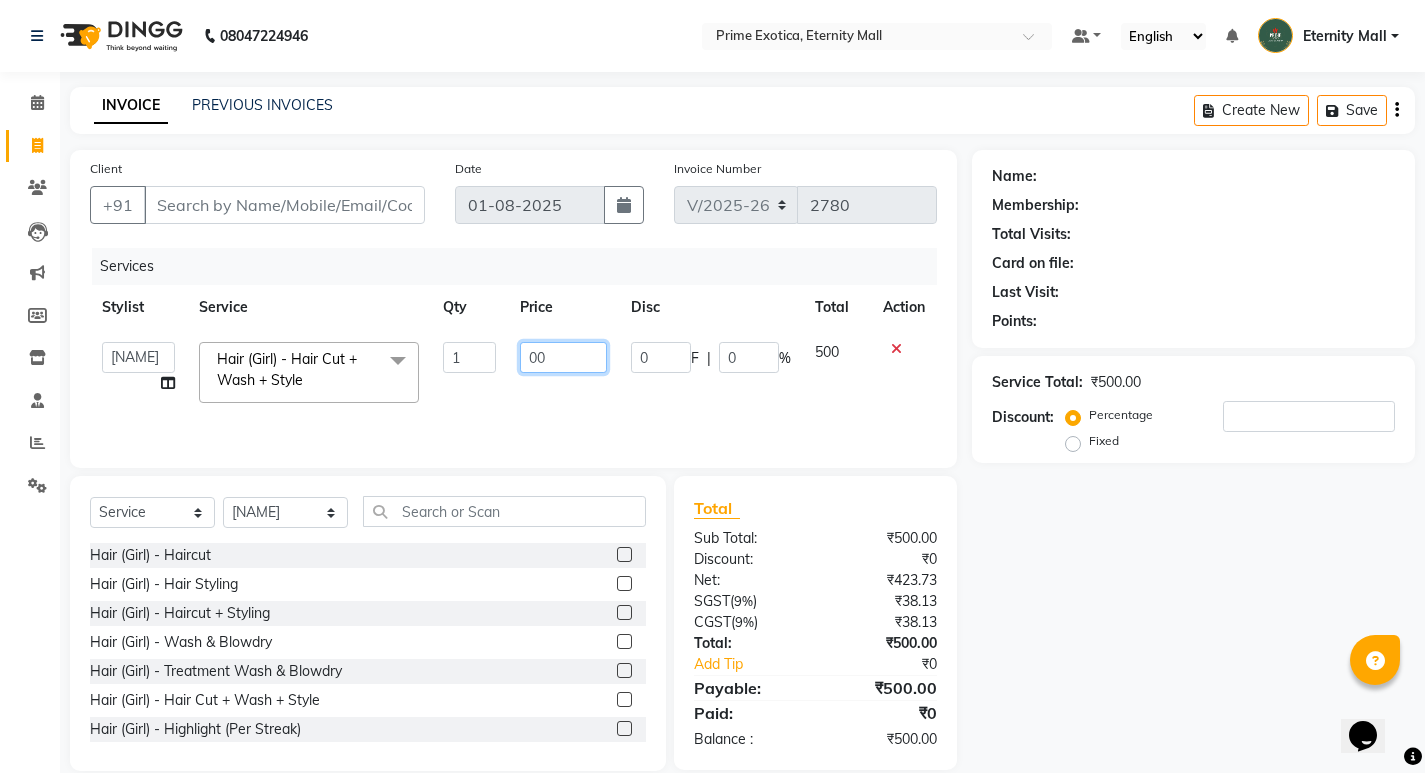 type on "600" 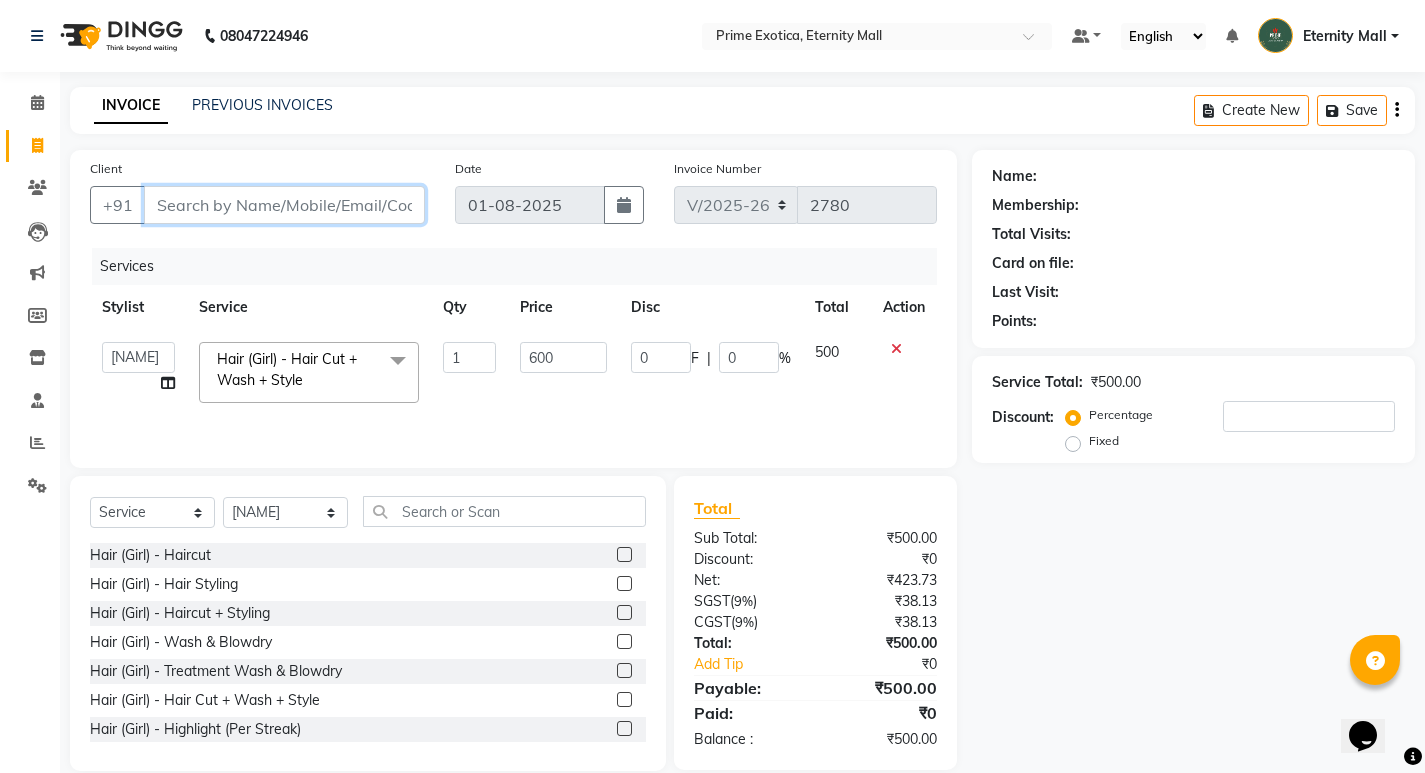 click on "Client" at bounding box center [284, 205] 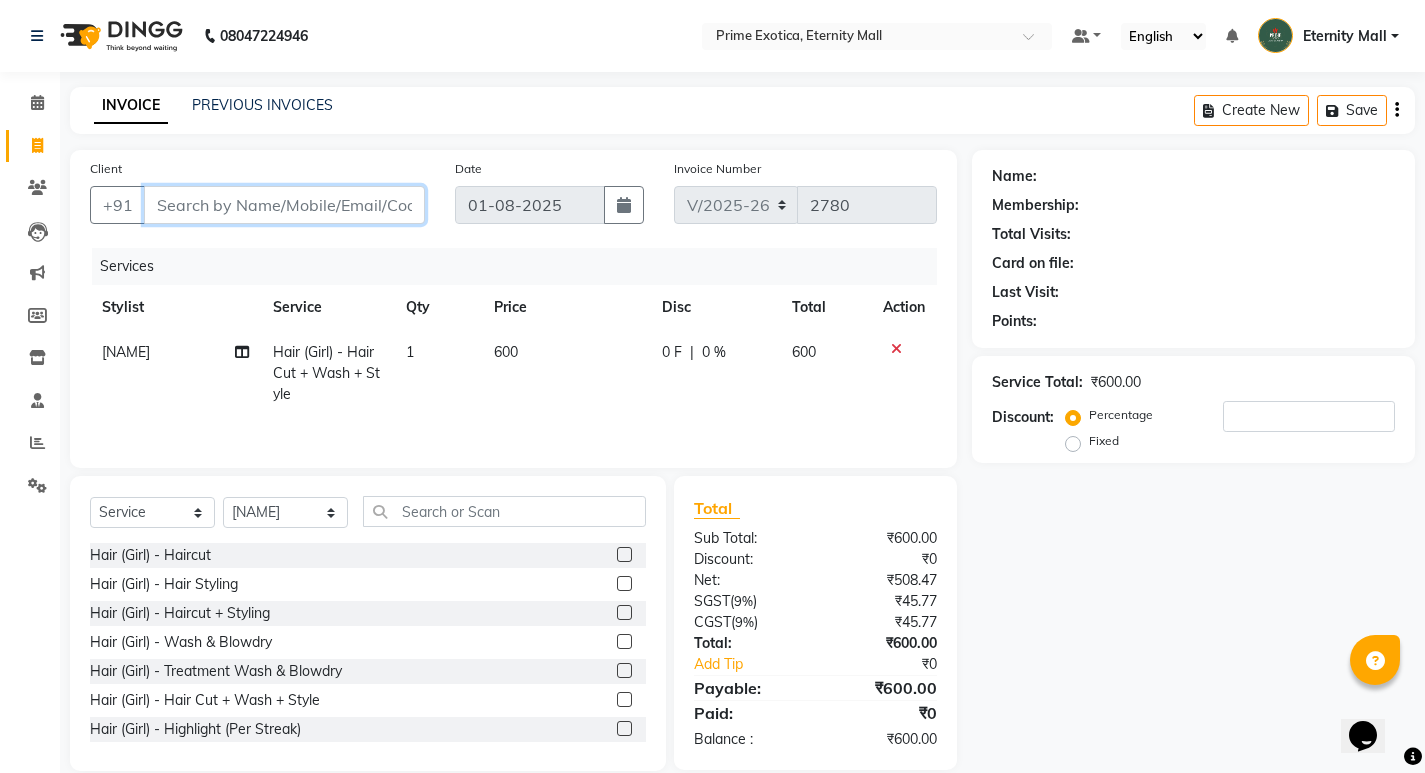click on "Client" at bounding box center [284, 205] 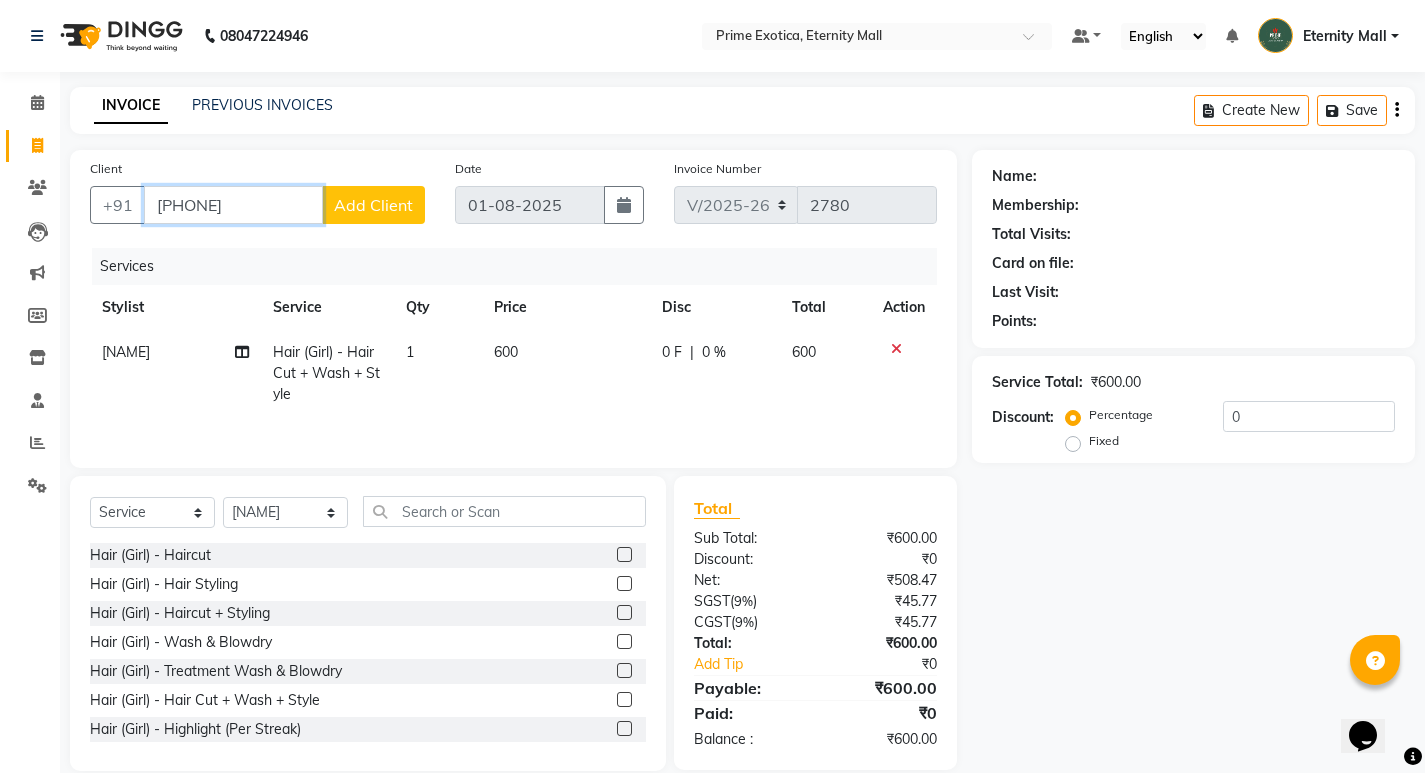 type on "8956711792" 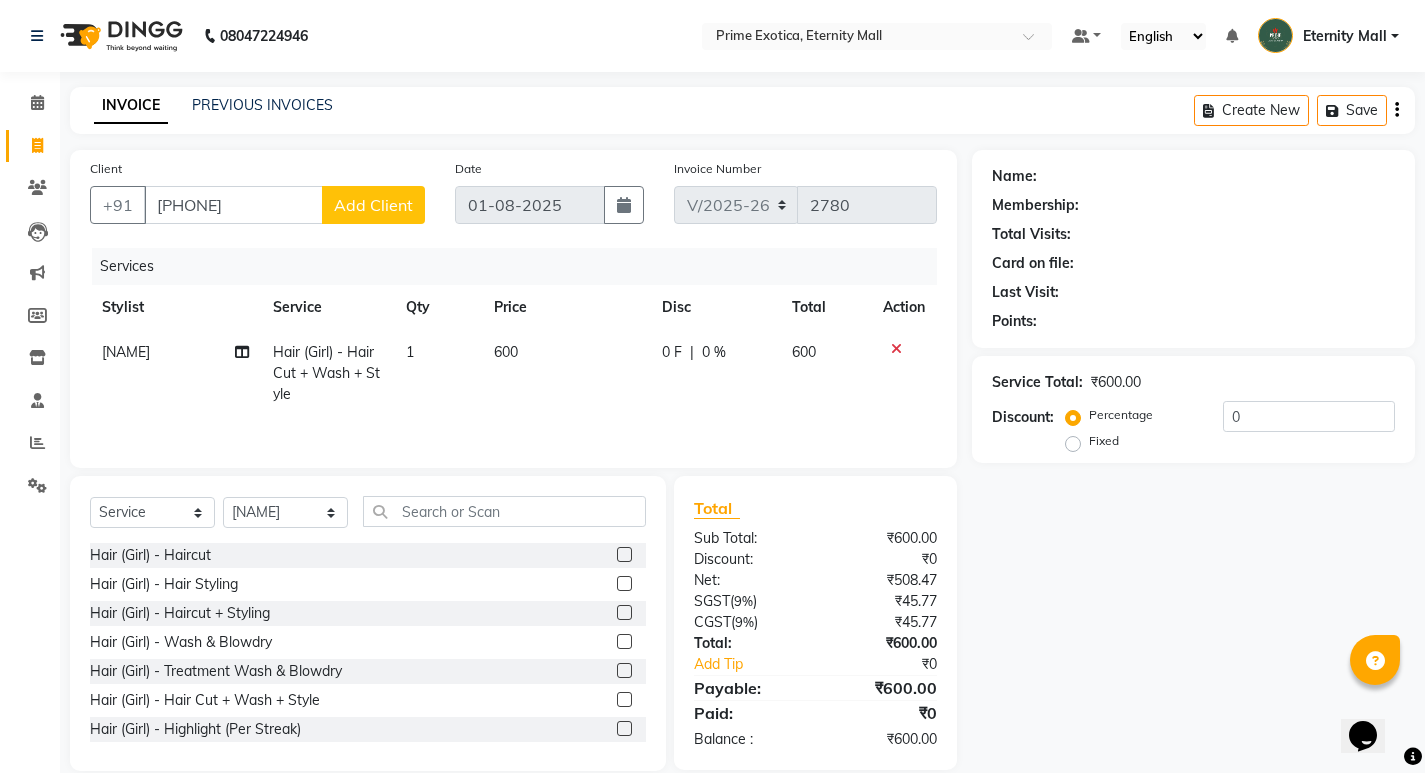 click on "Add Client" 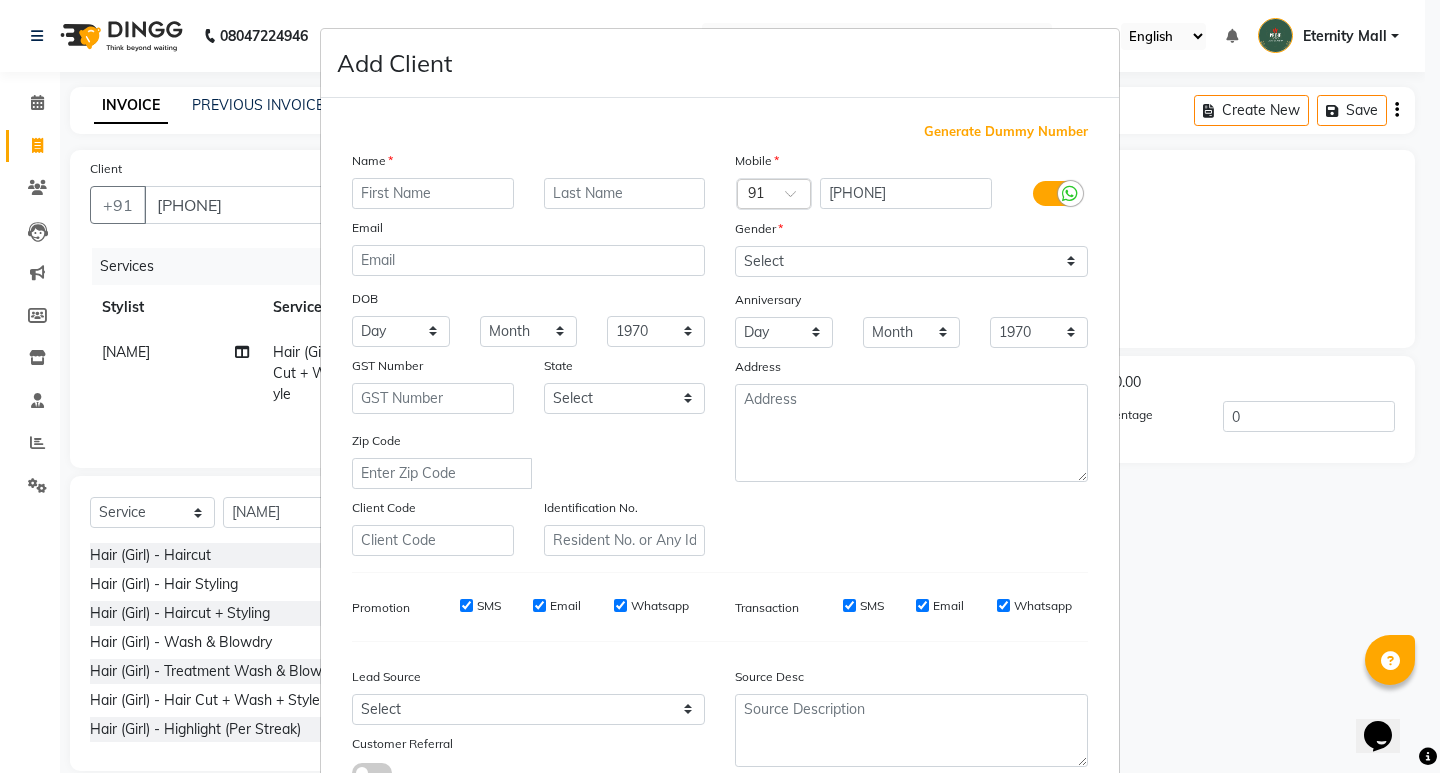 click at bounding box center [433, 193] 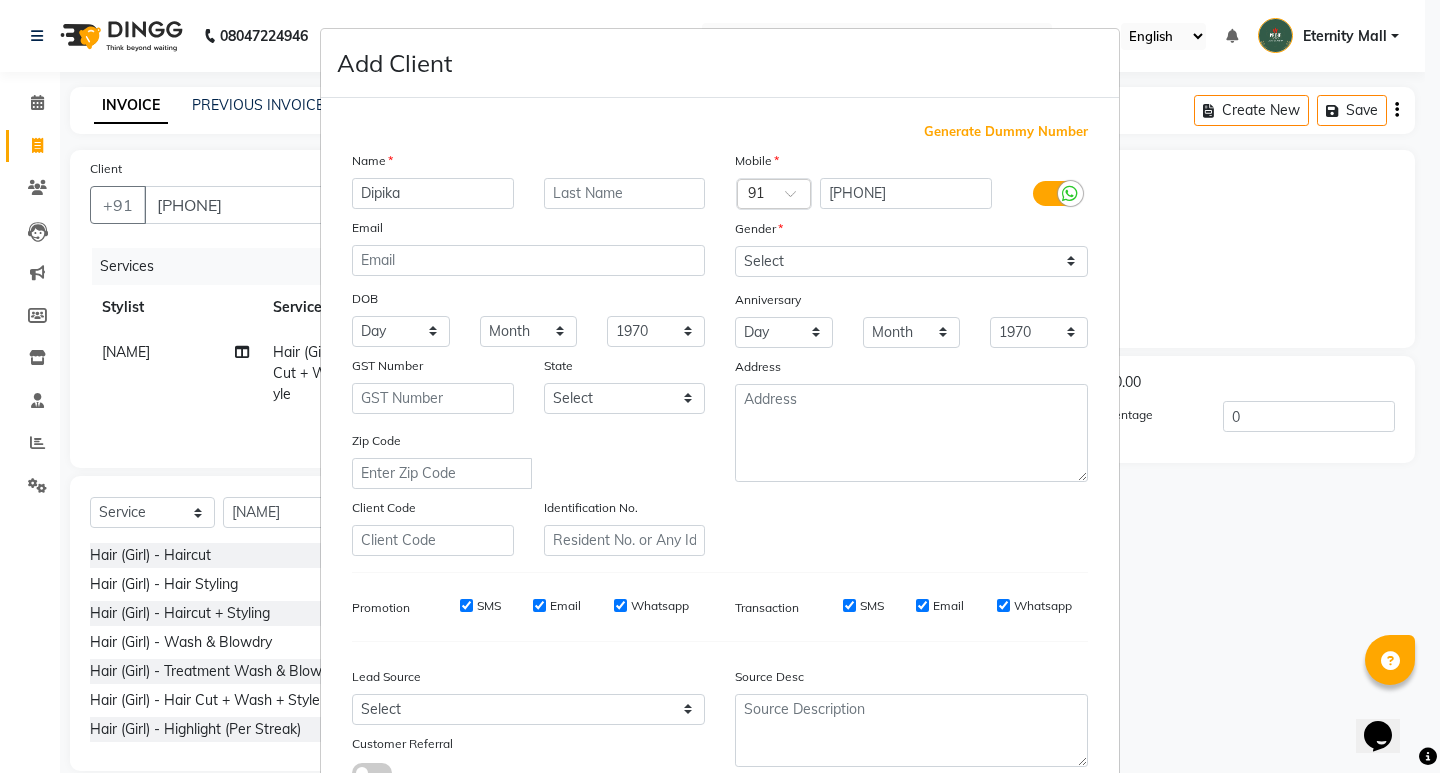type on "Dipika" 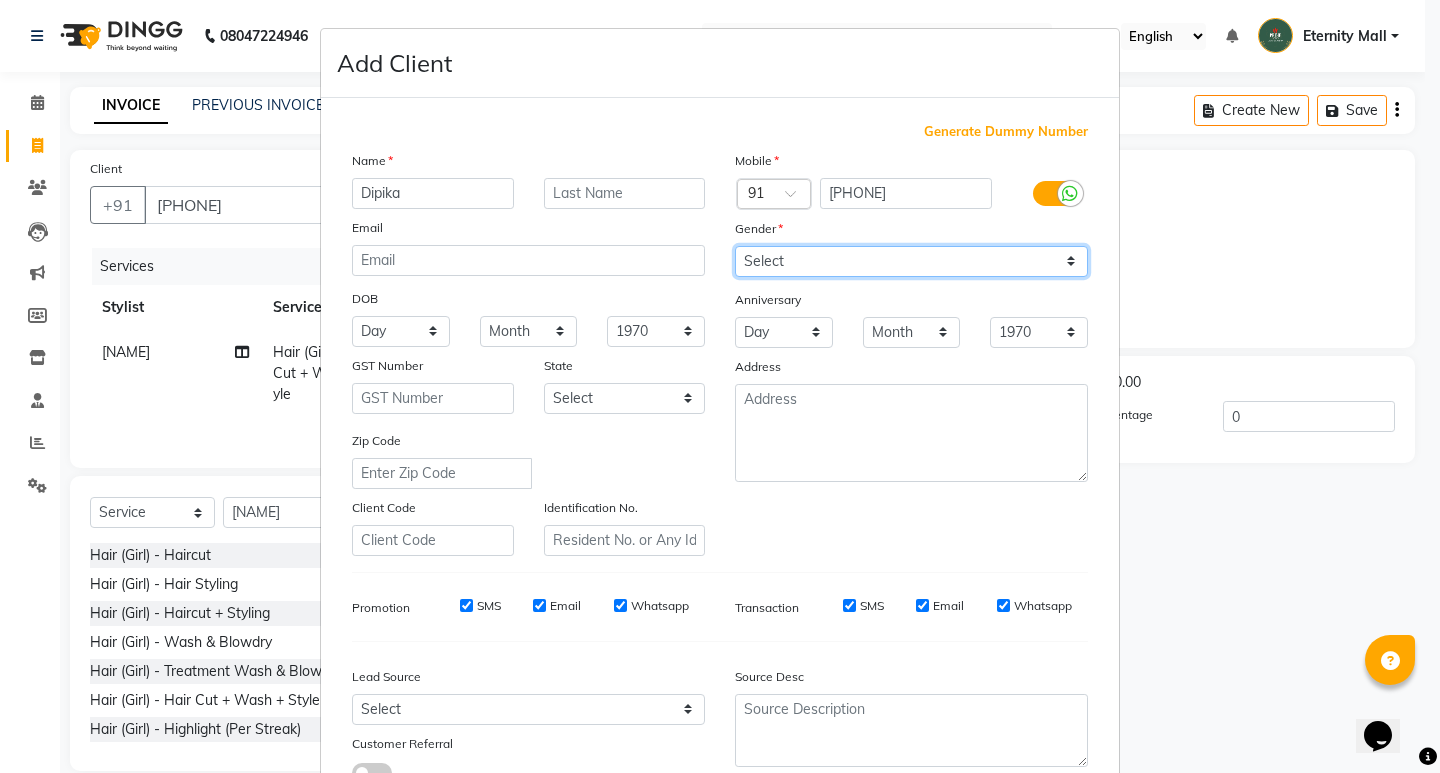 click on "Select Male Female Other Prefer Not To Say" at bounding box center (911, 261) 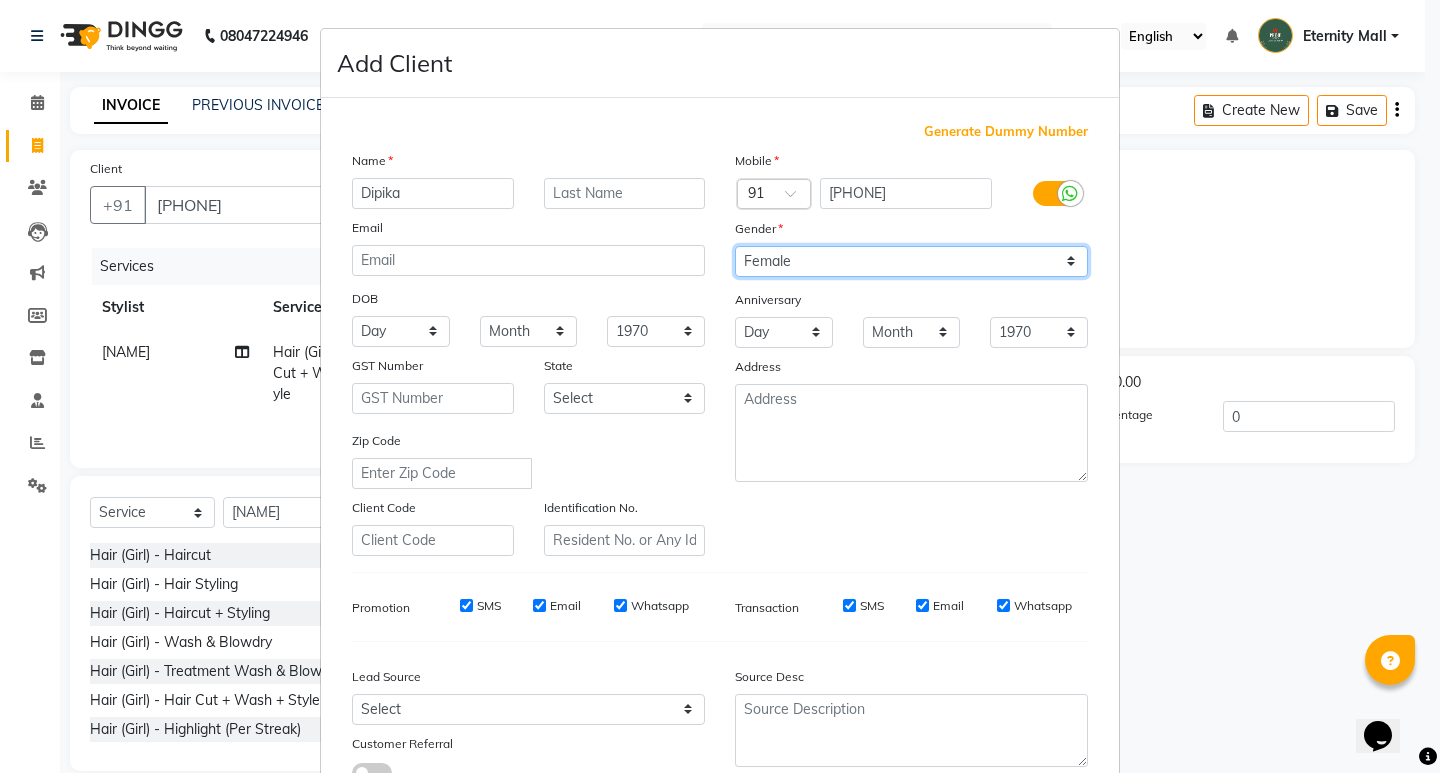 click on "Select Male Female Other Prefer Not To Say" at bounding box center [911, 261] 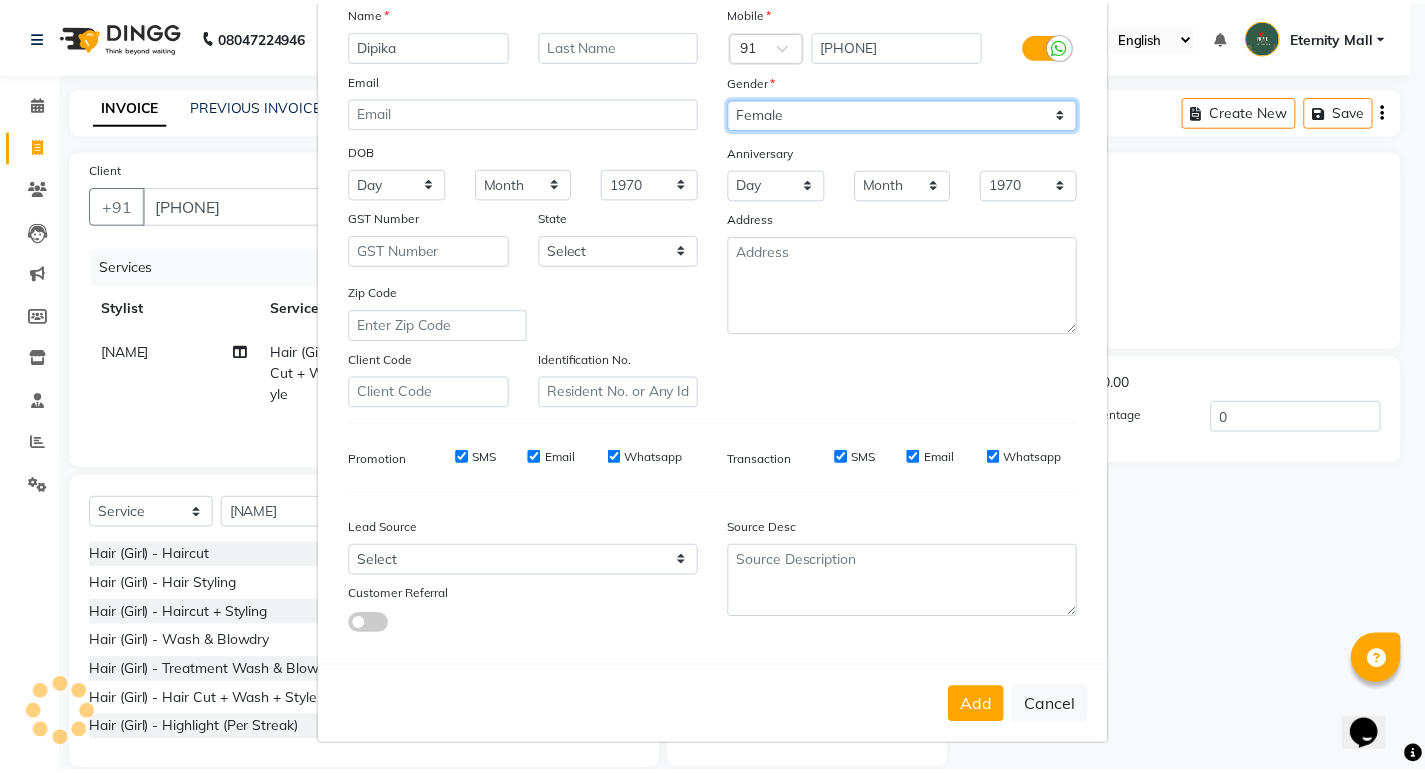 scroll, scrollTop: 150, scrollLeft: 0, axis: vertical 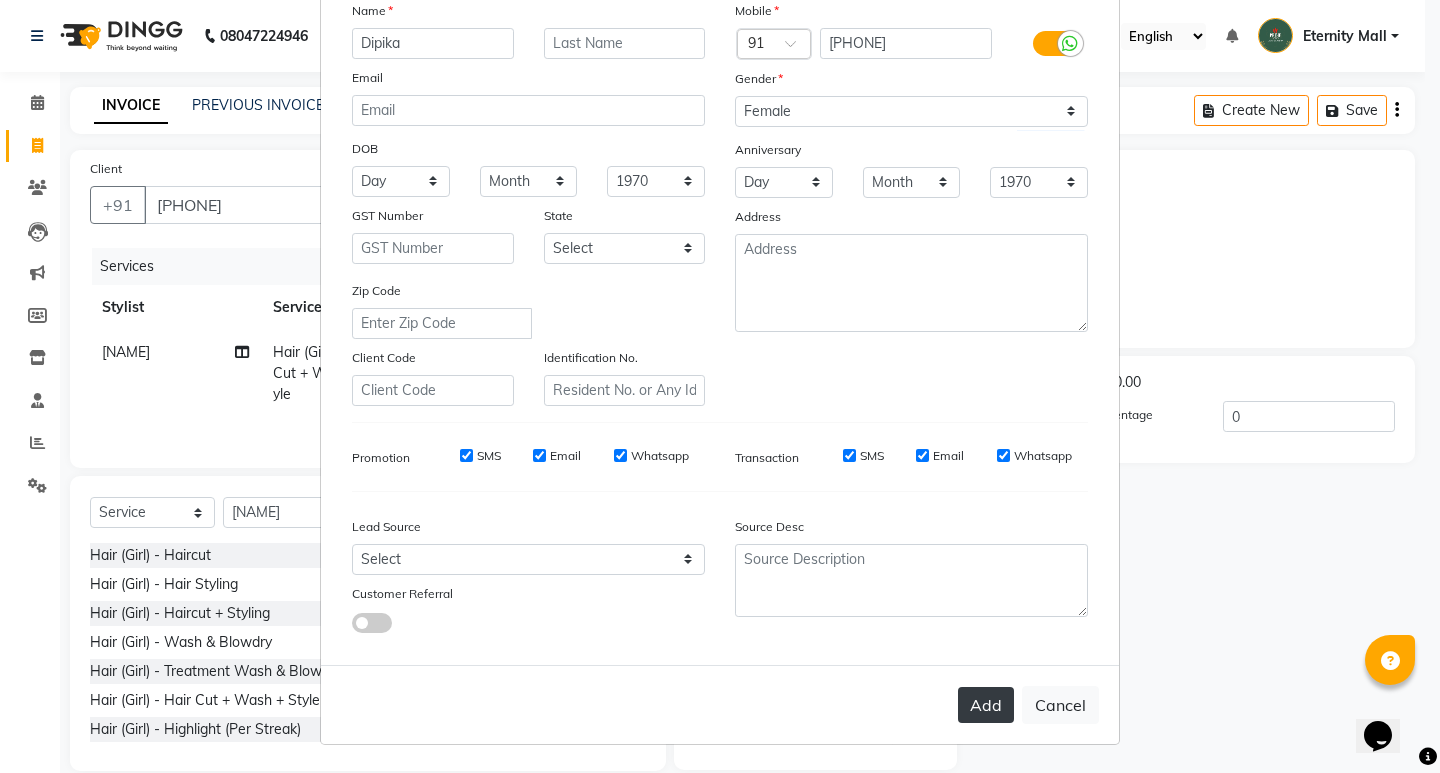 click on "Add" at bounding box center (986, 705) 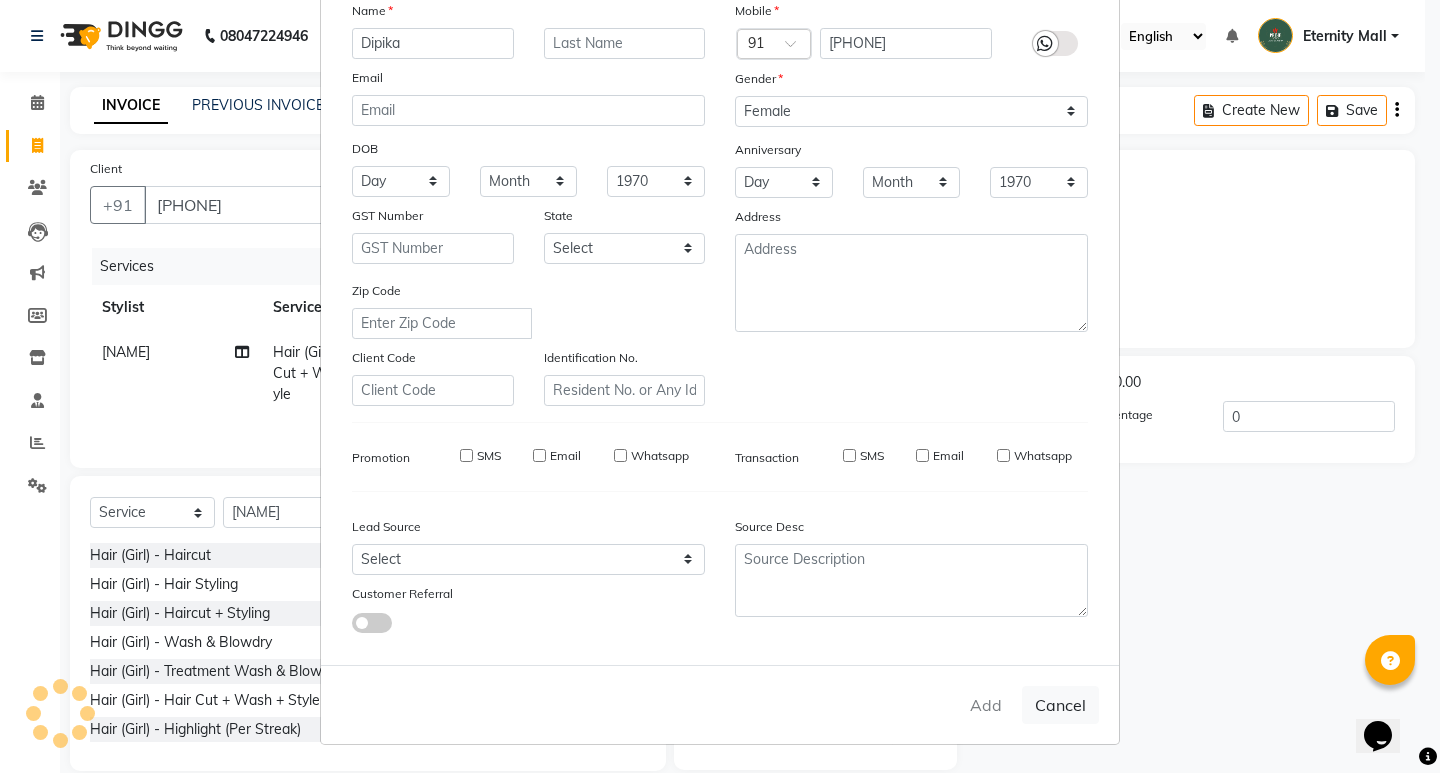 type 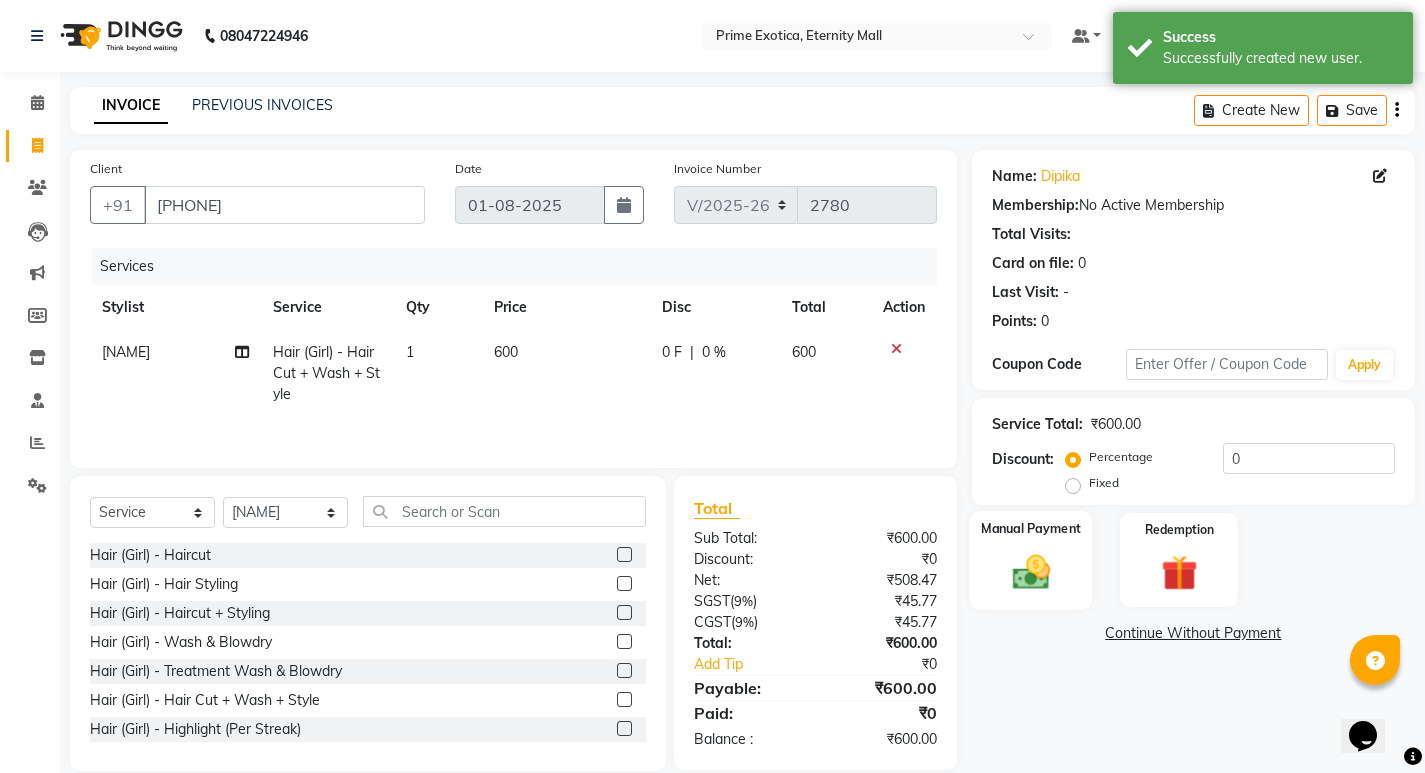 click on "Manual Payment" 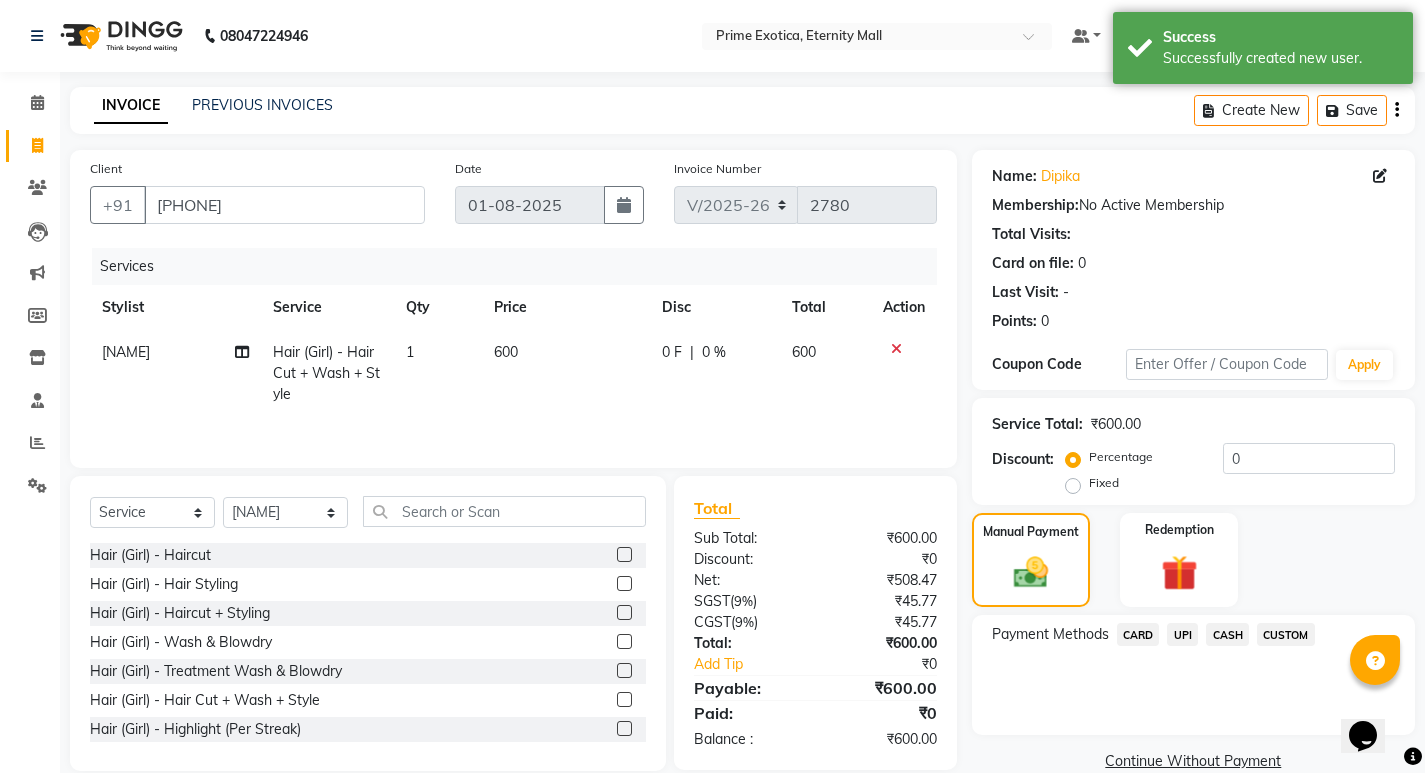 click on "UPI" 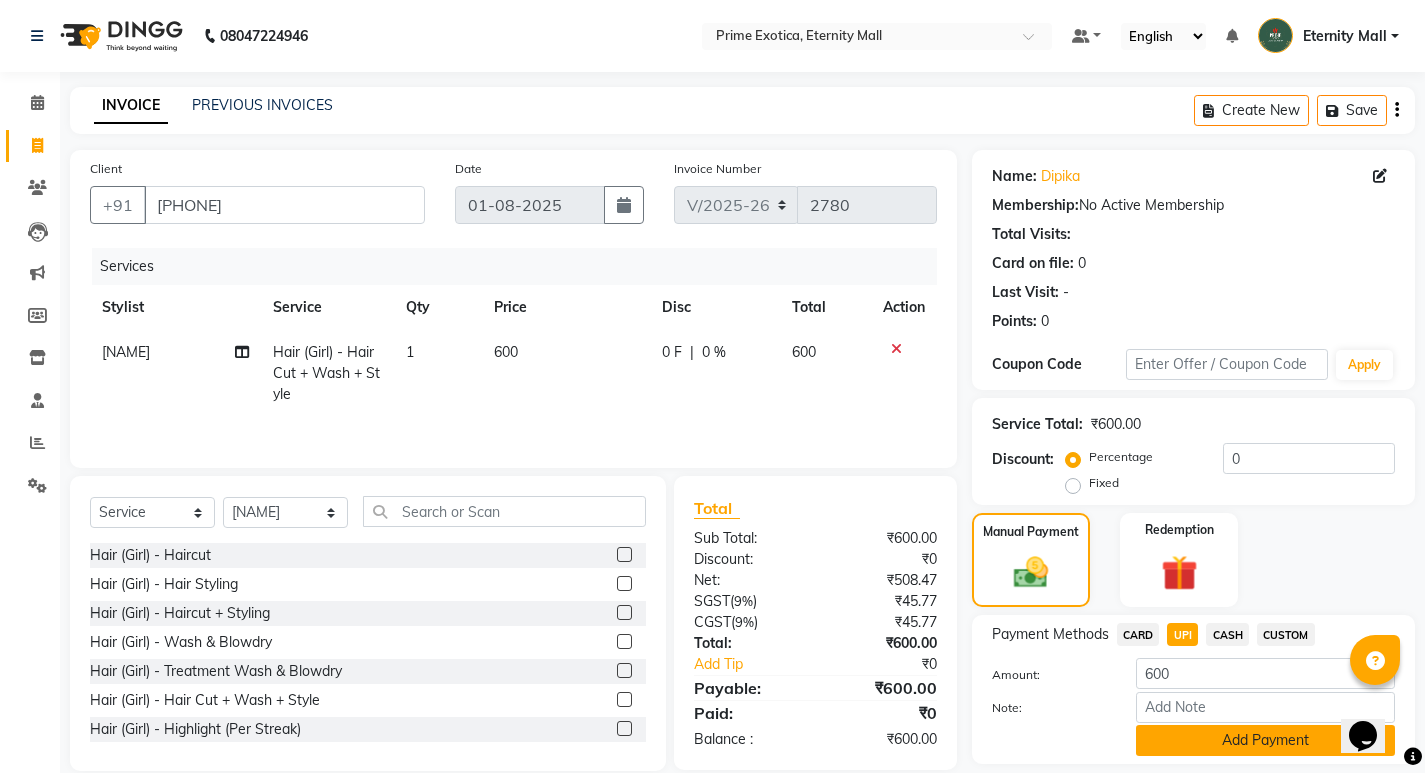 click on "Add Payment" 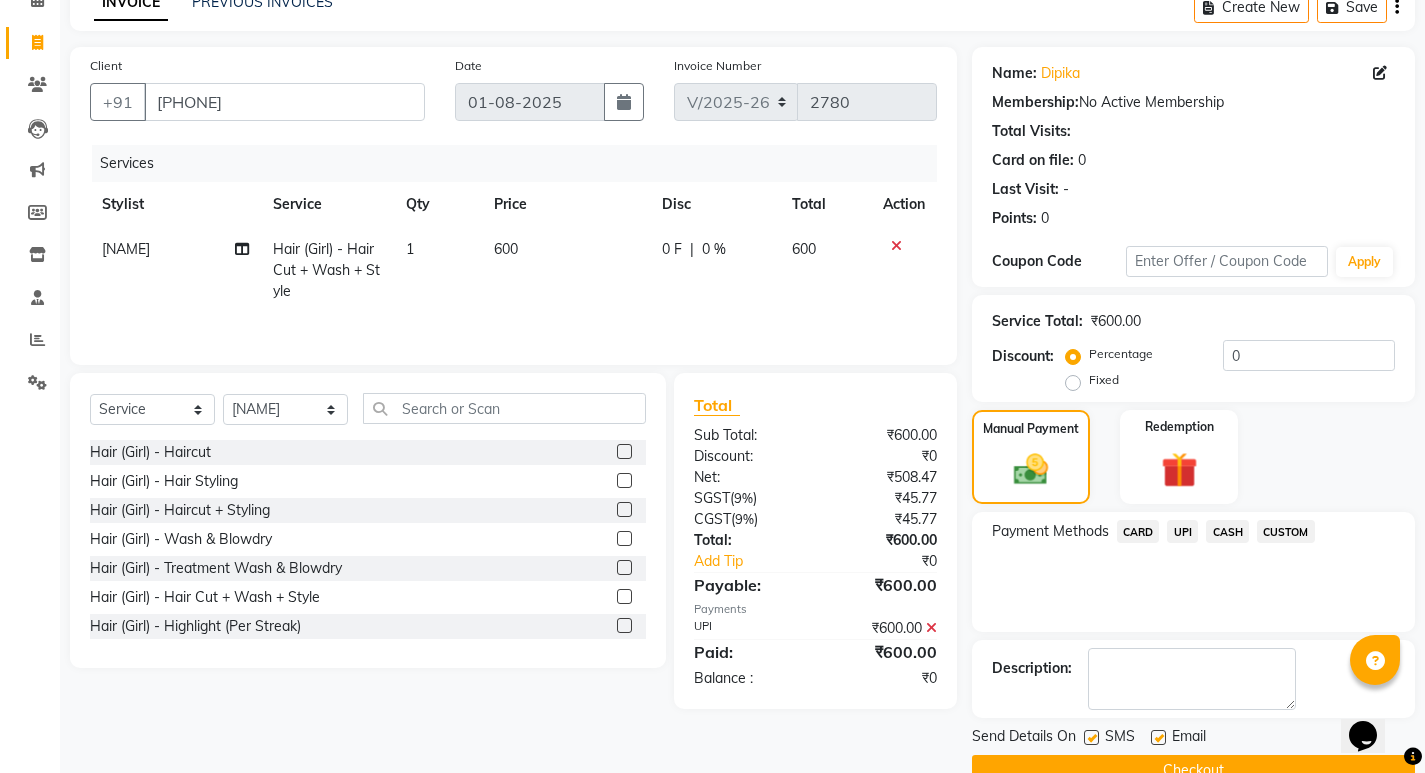 scroll, scrollTop: 146, scrollLeft: 0, axis: vertical 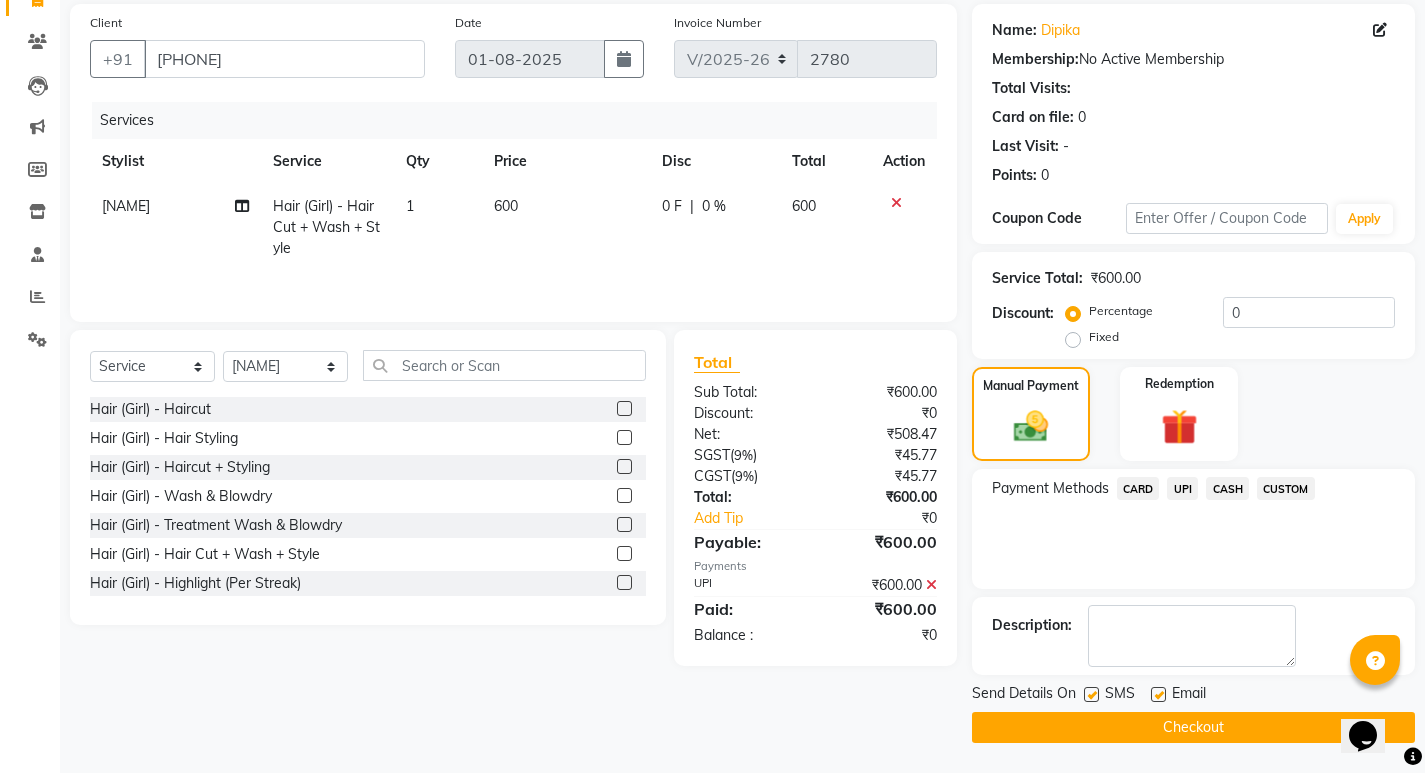 click on "Checkout" 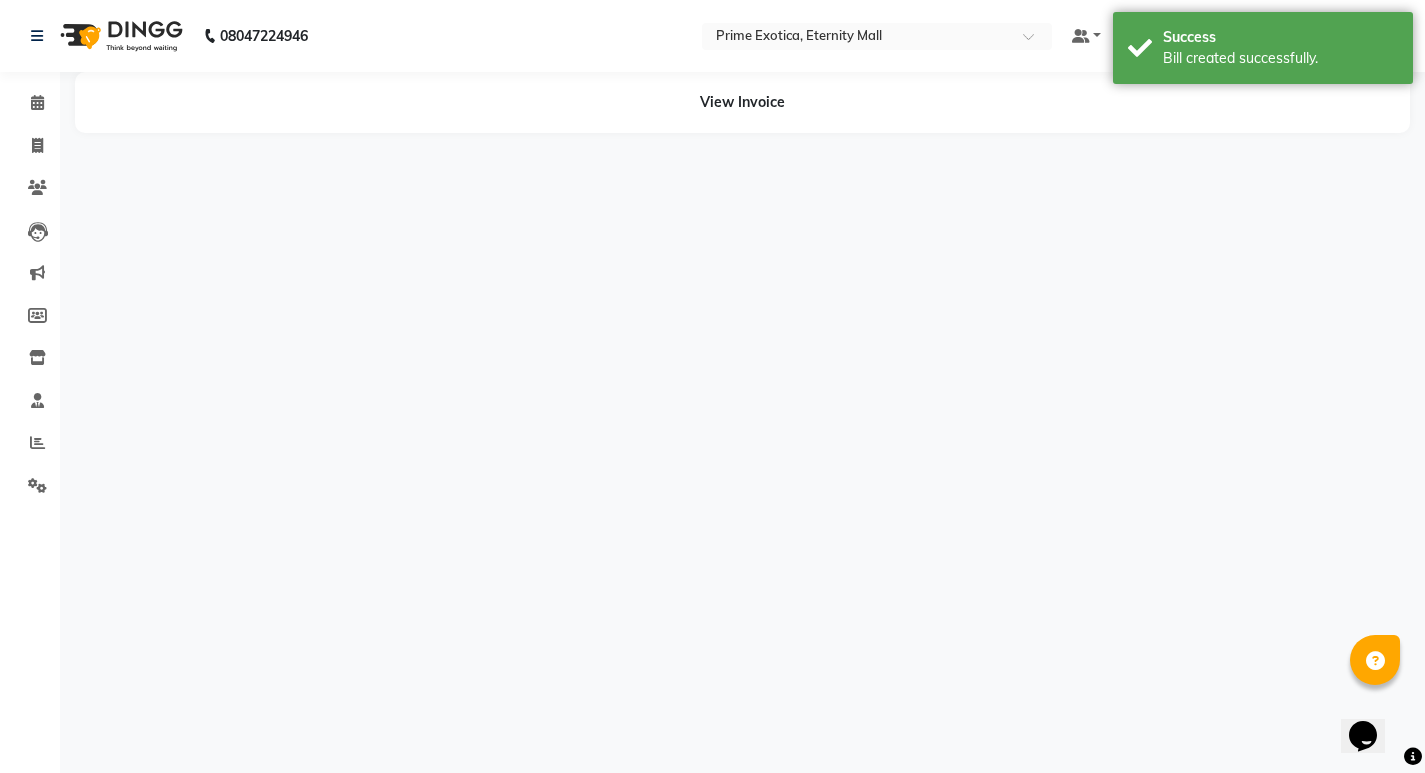 scroll, scrollTop: 0, scrollLeft: 0, axis: both 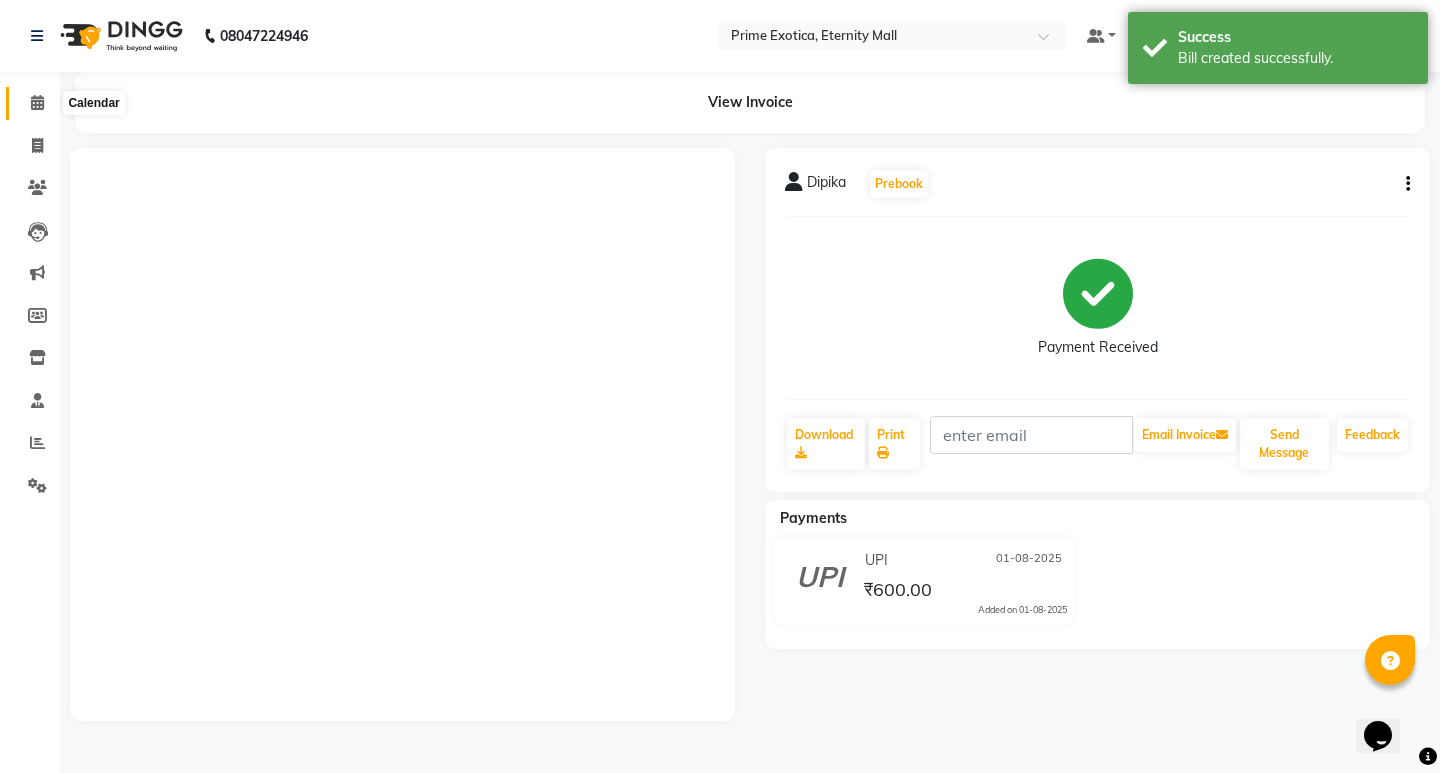 click 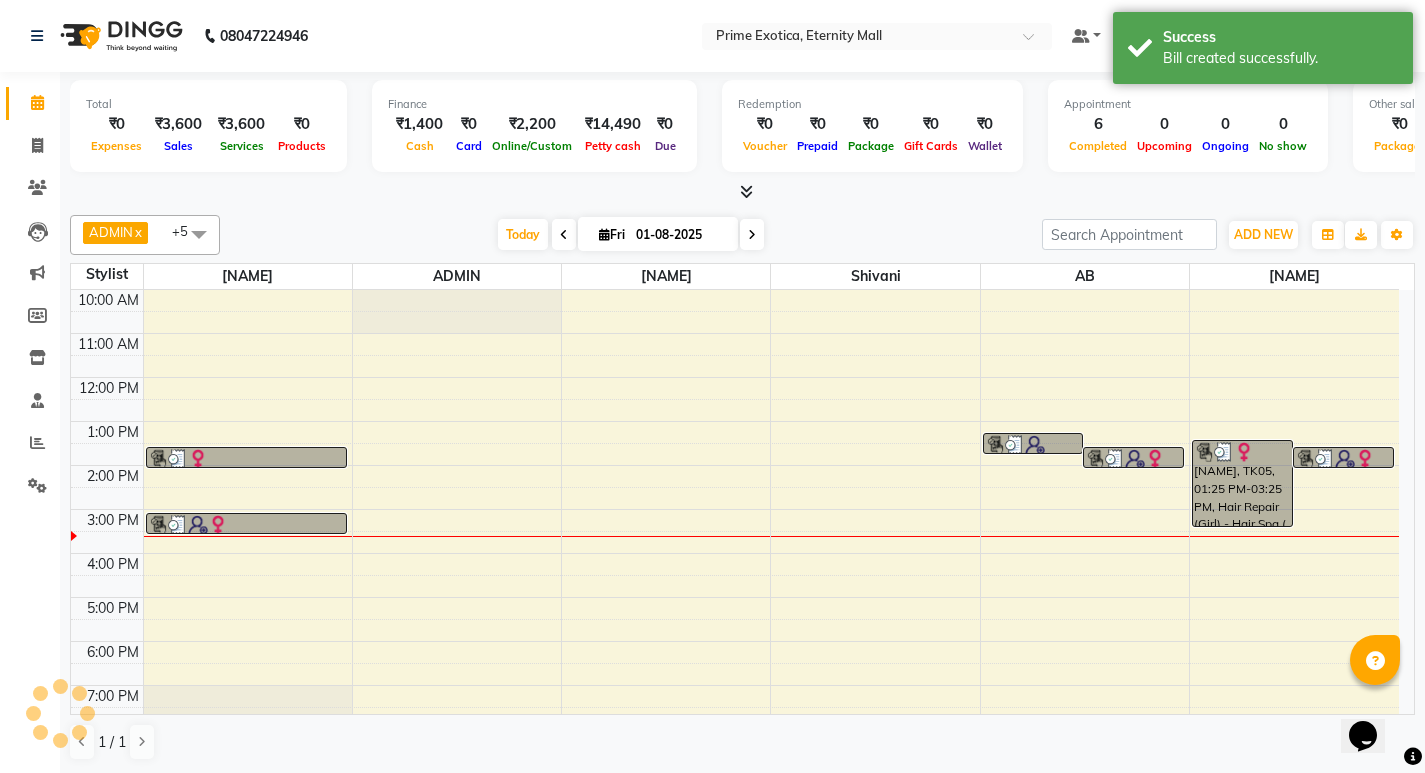 scroll, scrollTop: 0, scrollLeft: 0, axis: both 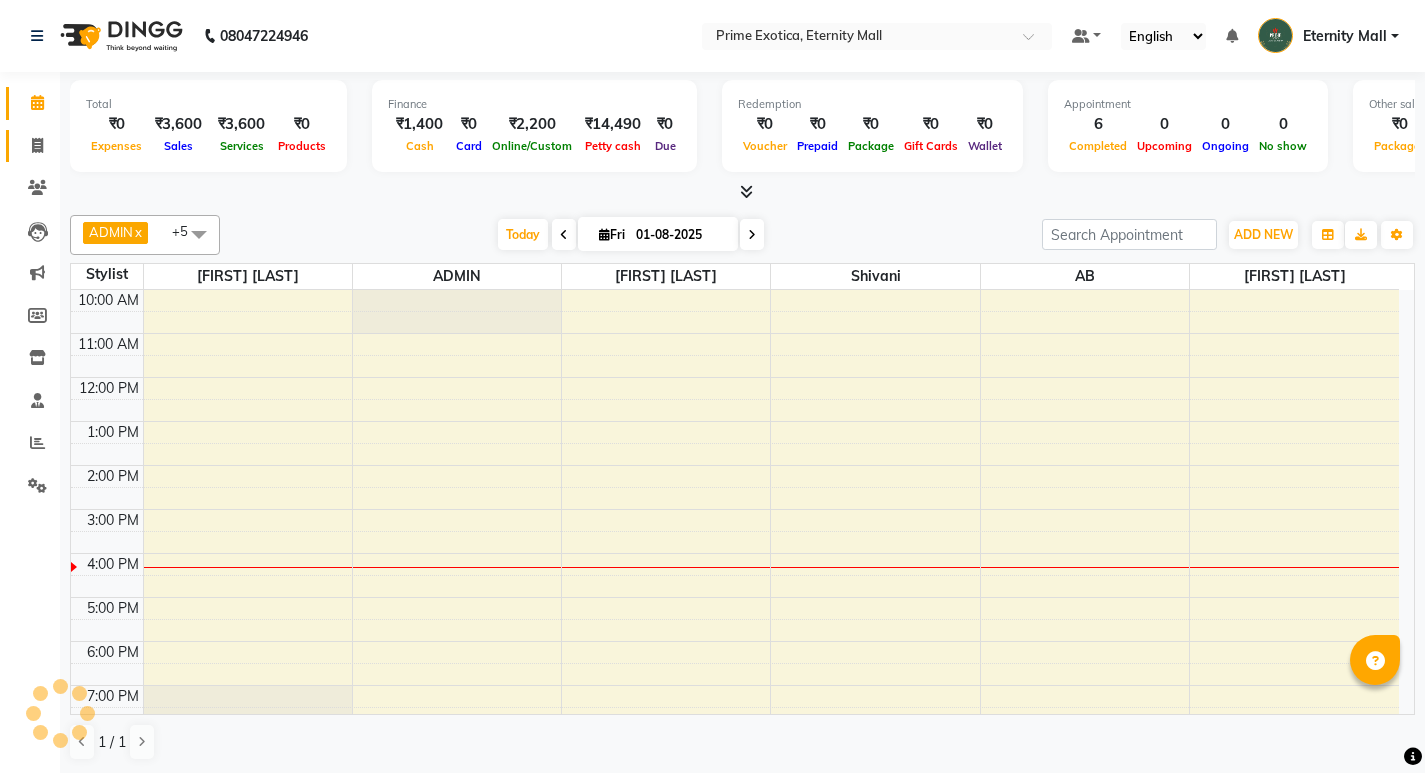click 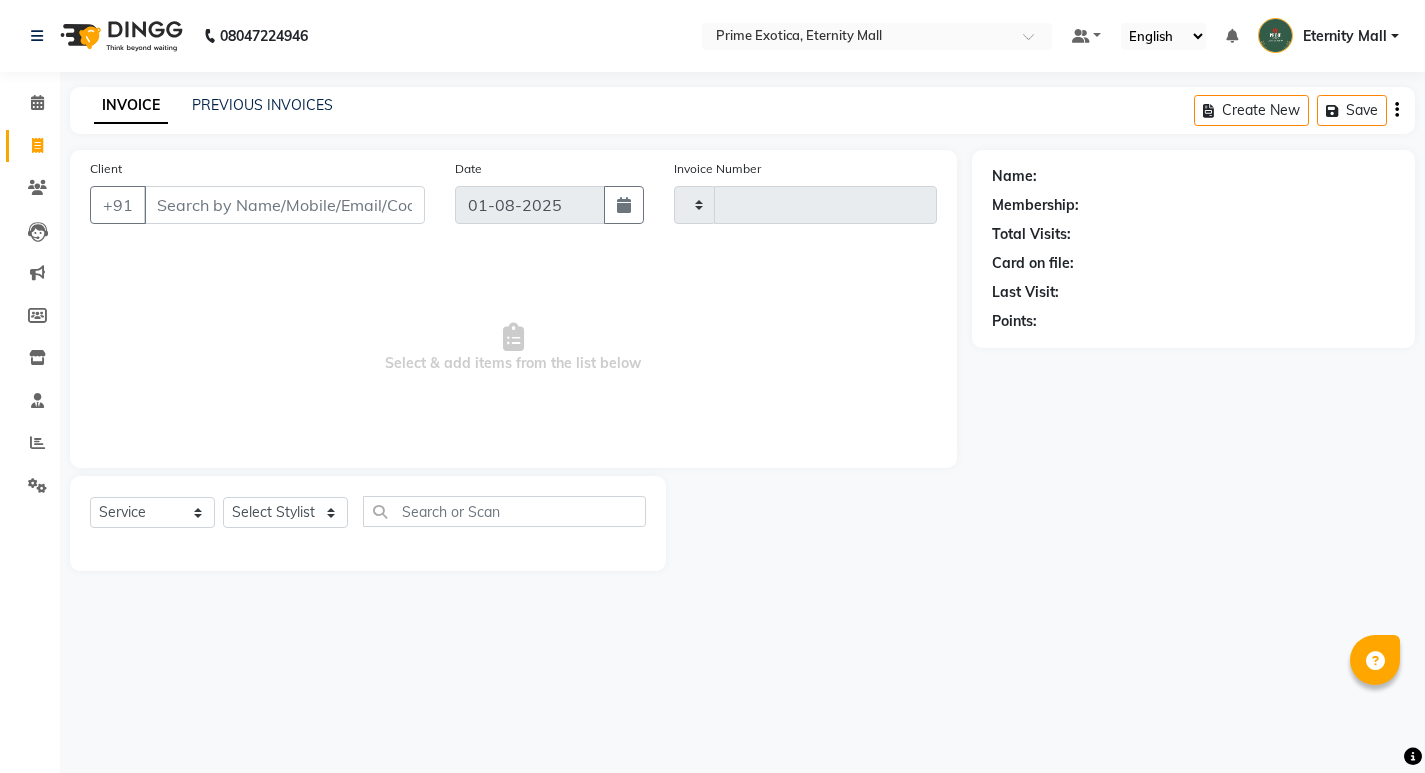 type on "2781" 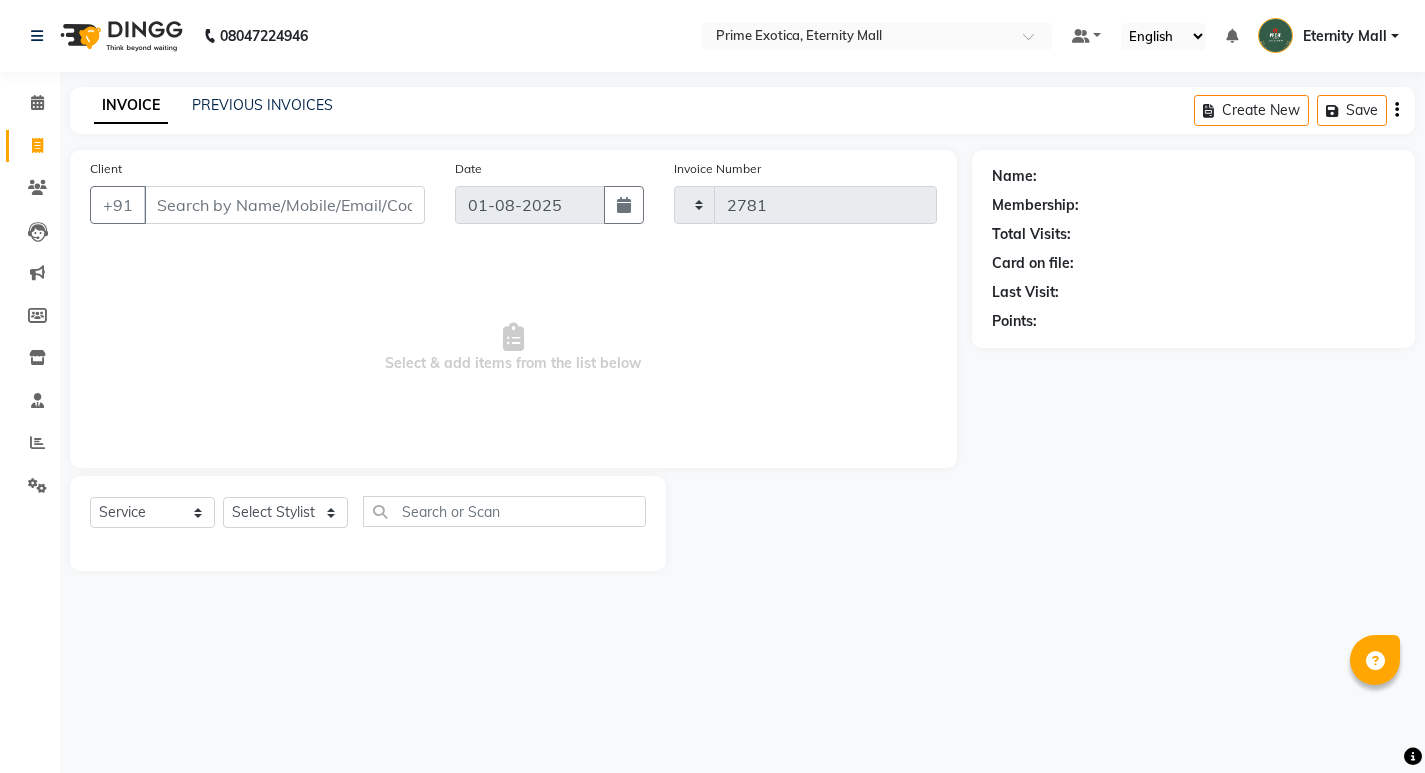 select on "5774" 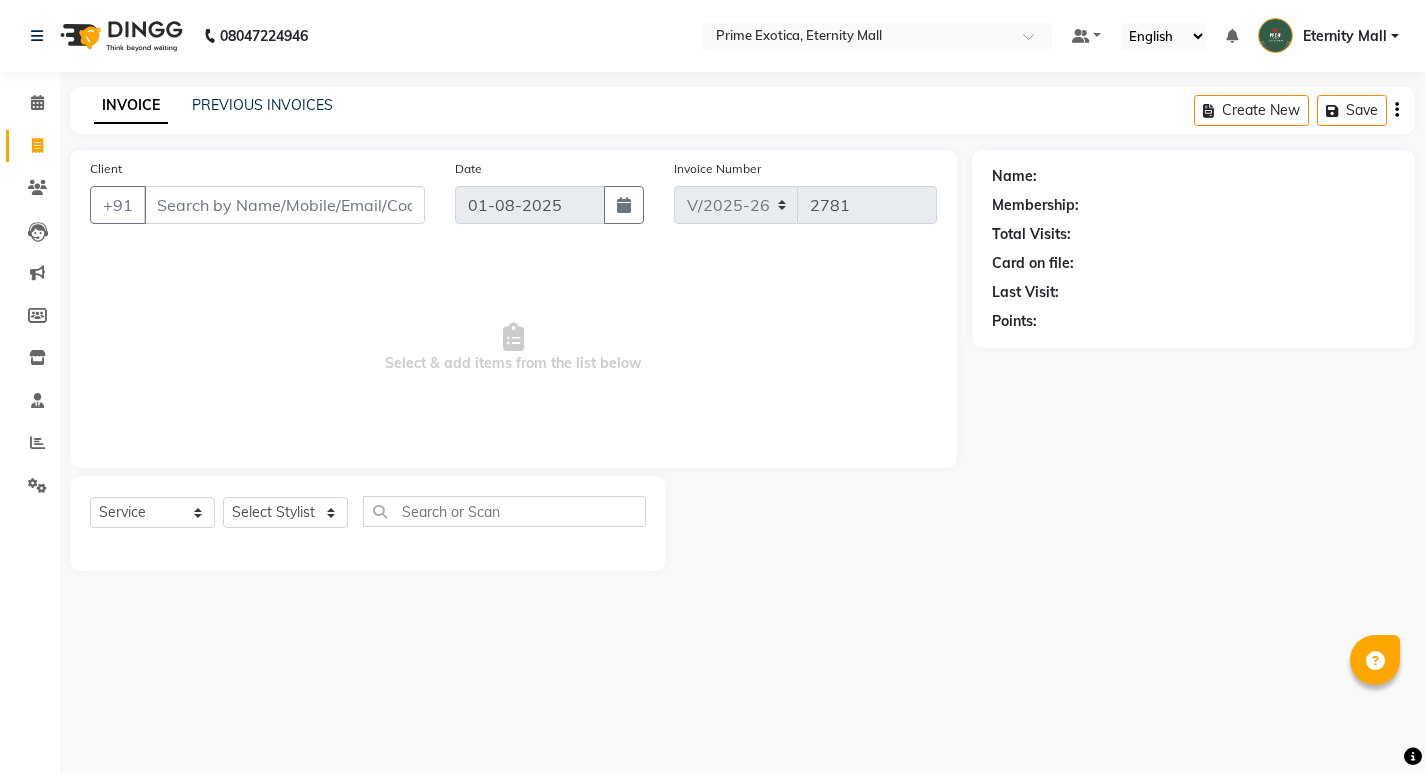 click on "Client" at bounding box center (284, 205) 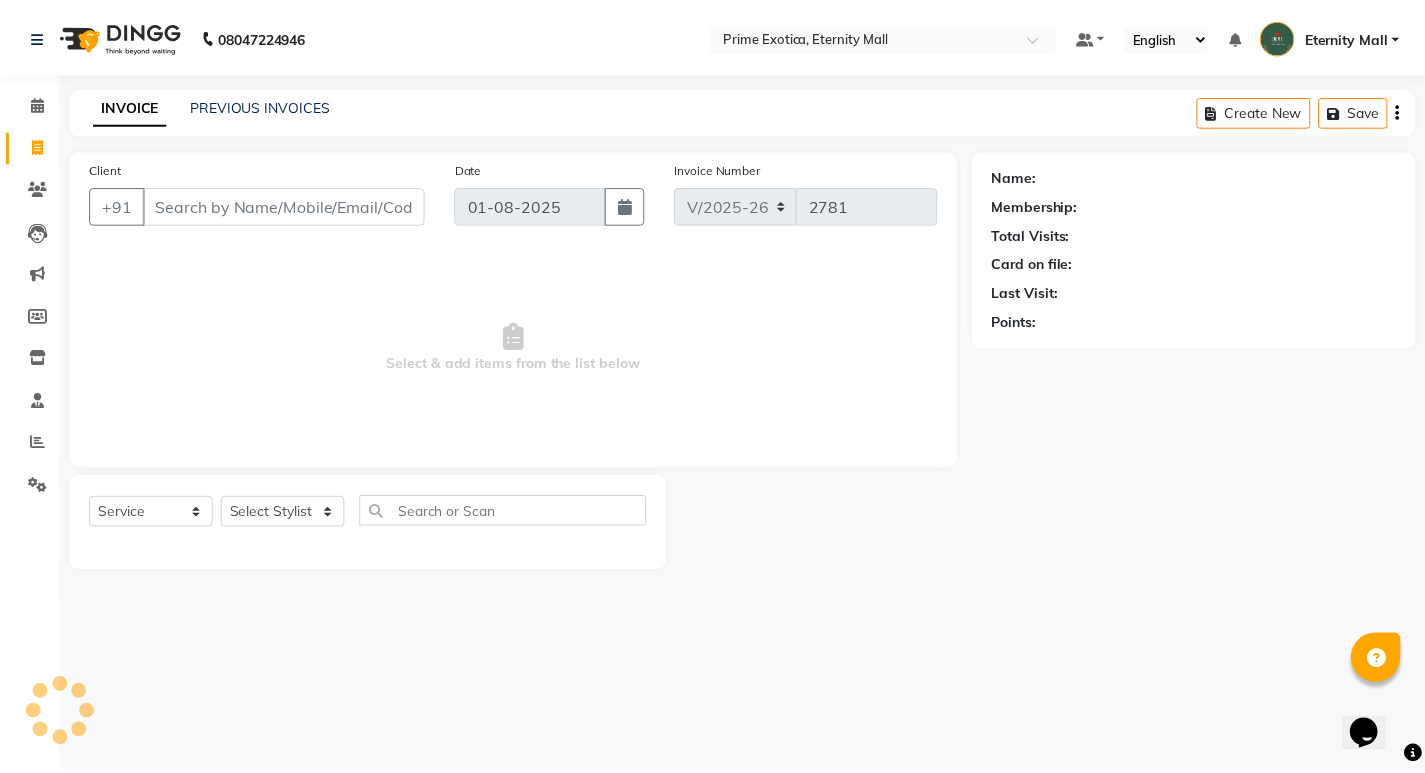 scroll, scrollTop: 0, scrollLeft: 0, axis: both 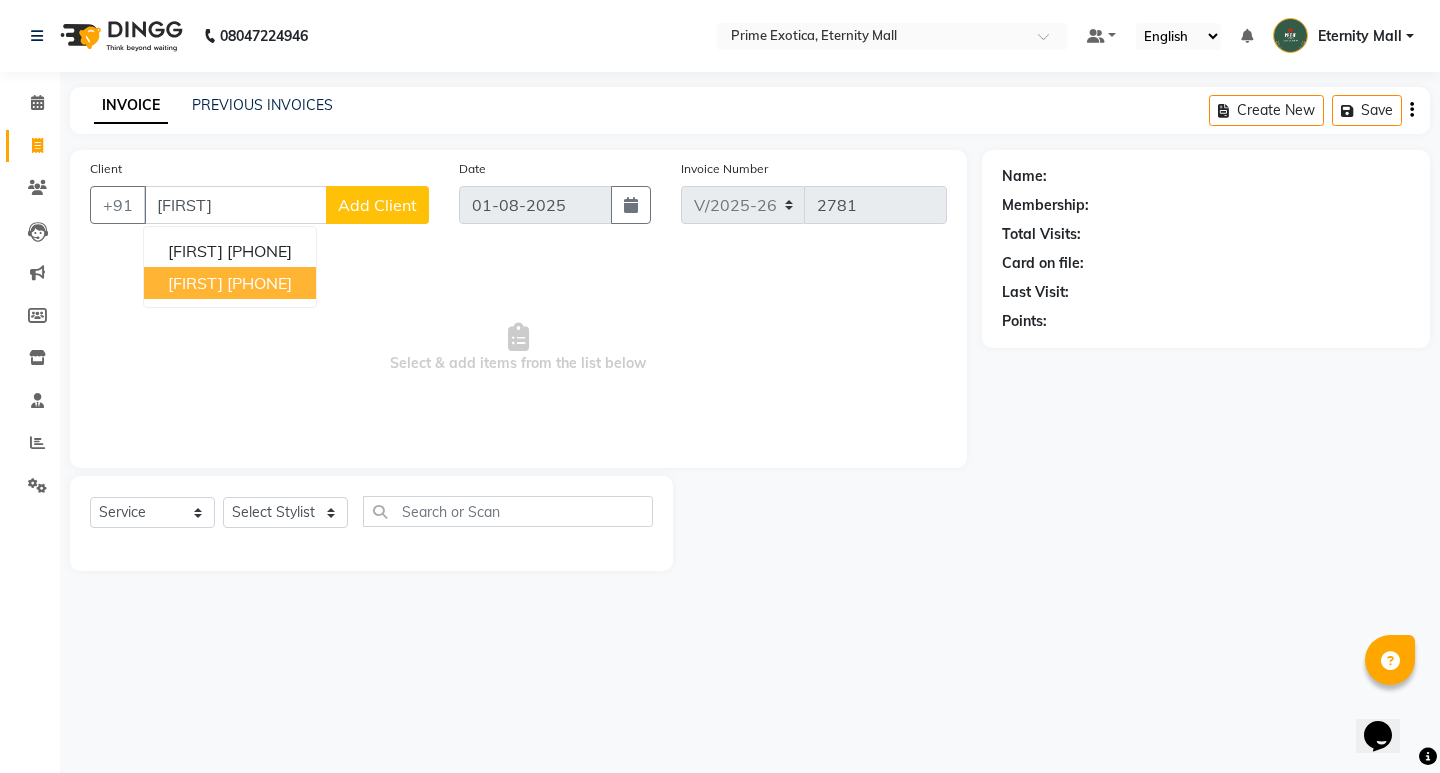 click on "[PHONE]" at bounding box center [259, 283] 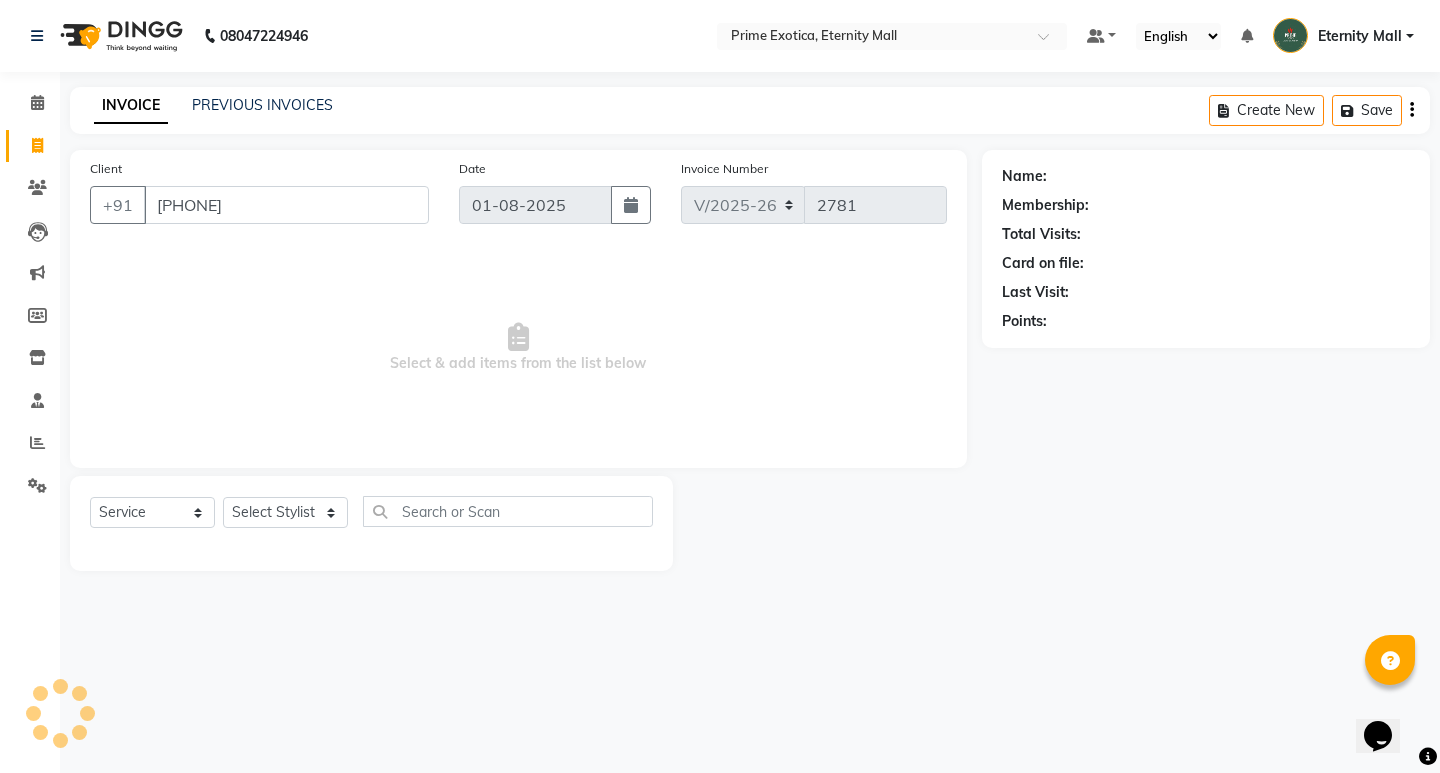 type on "[PHONE]" 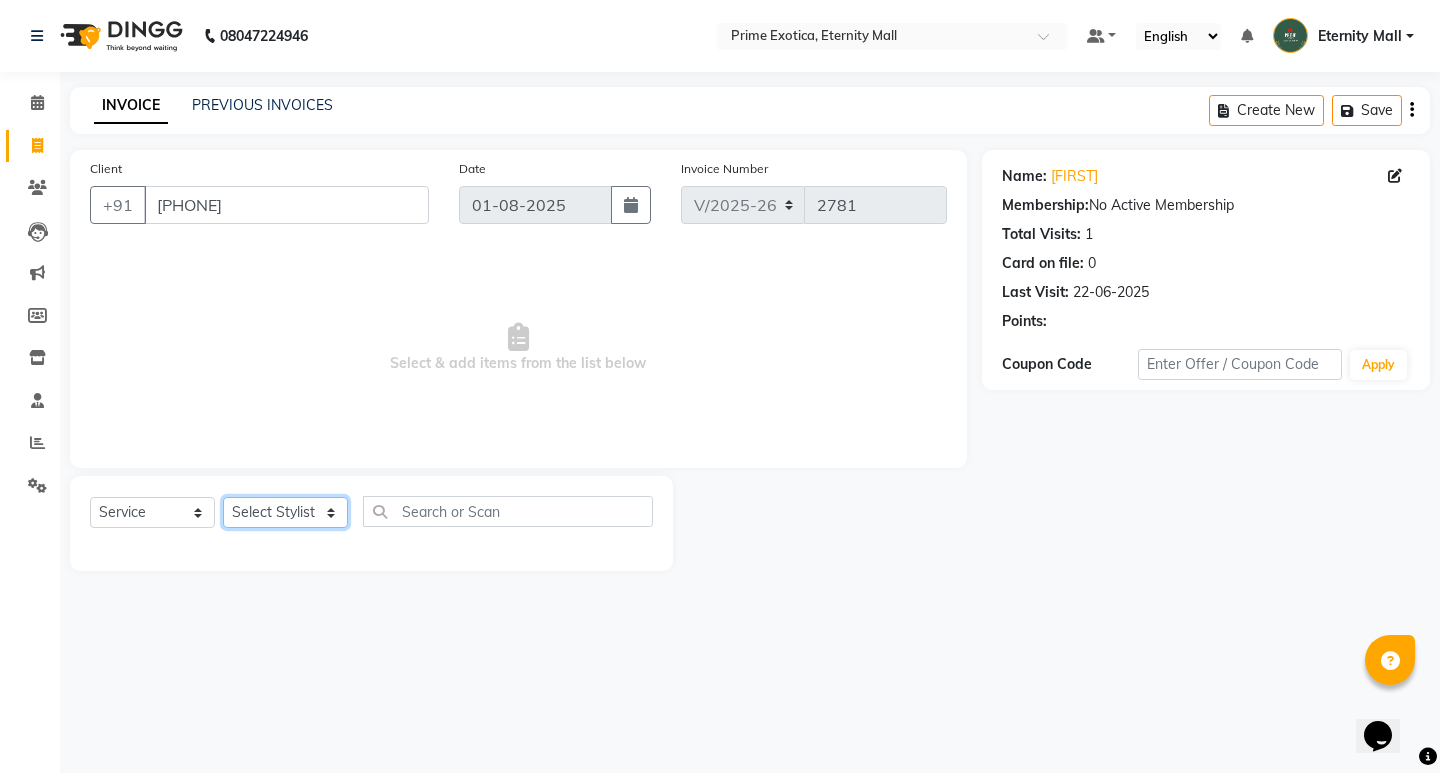 click on "Select Stylist AB ADMIN [FIRST] [LAST] [FIRST] [LAST] [FIRST] [LAST] [FIRST] [LAST]" 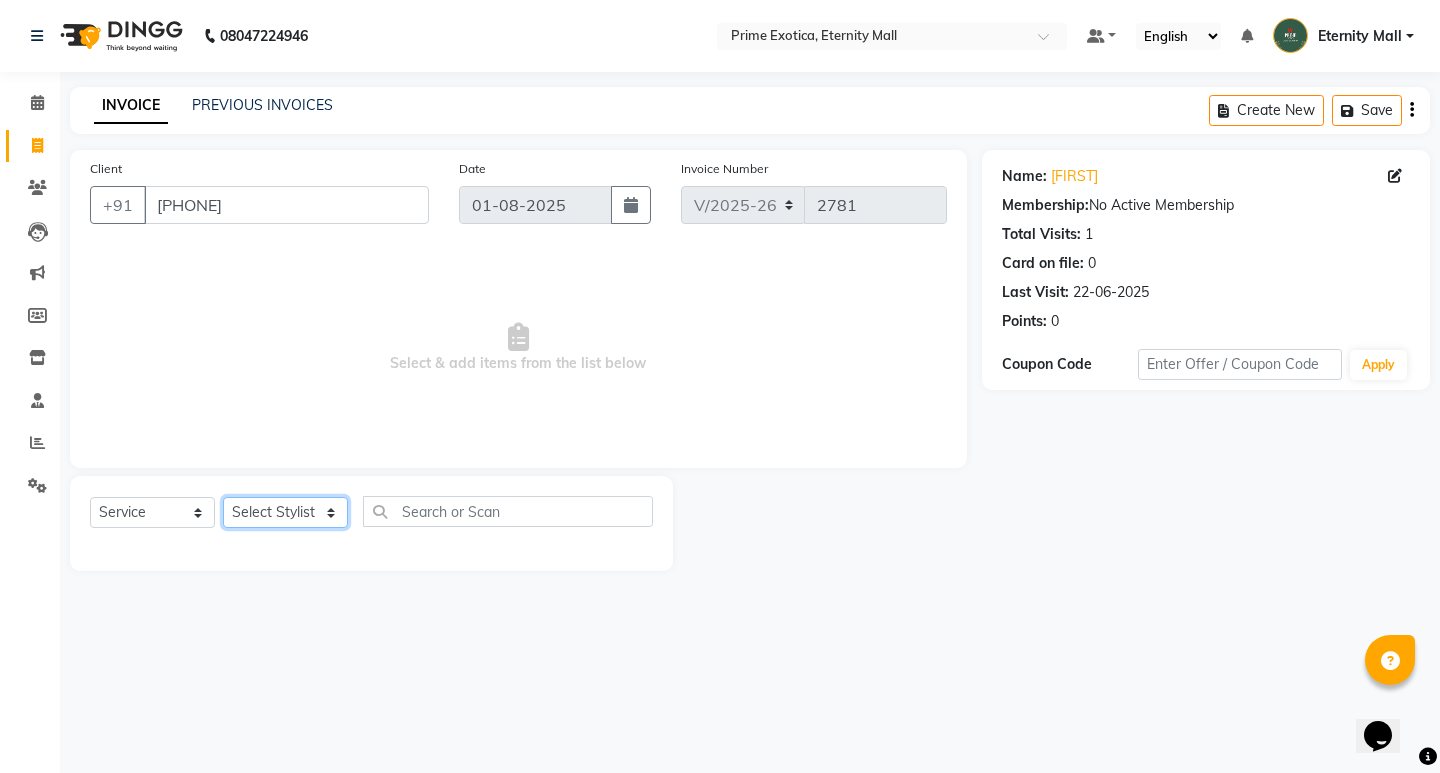 select on "66509" 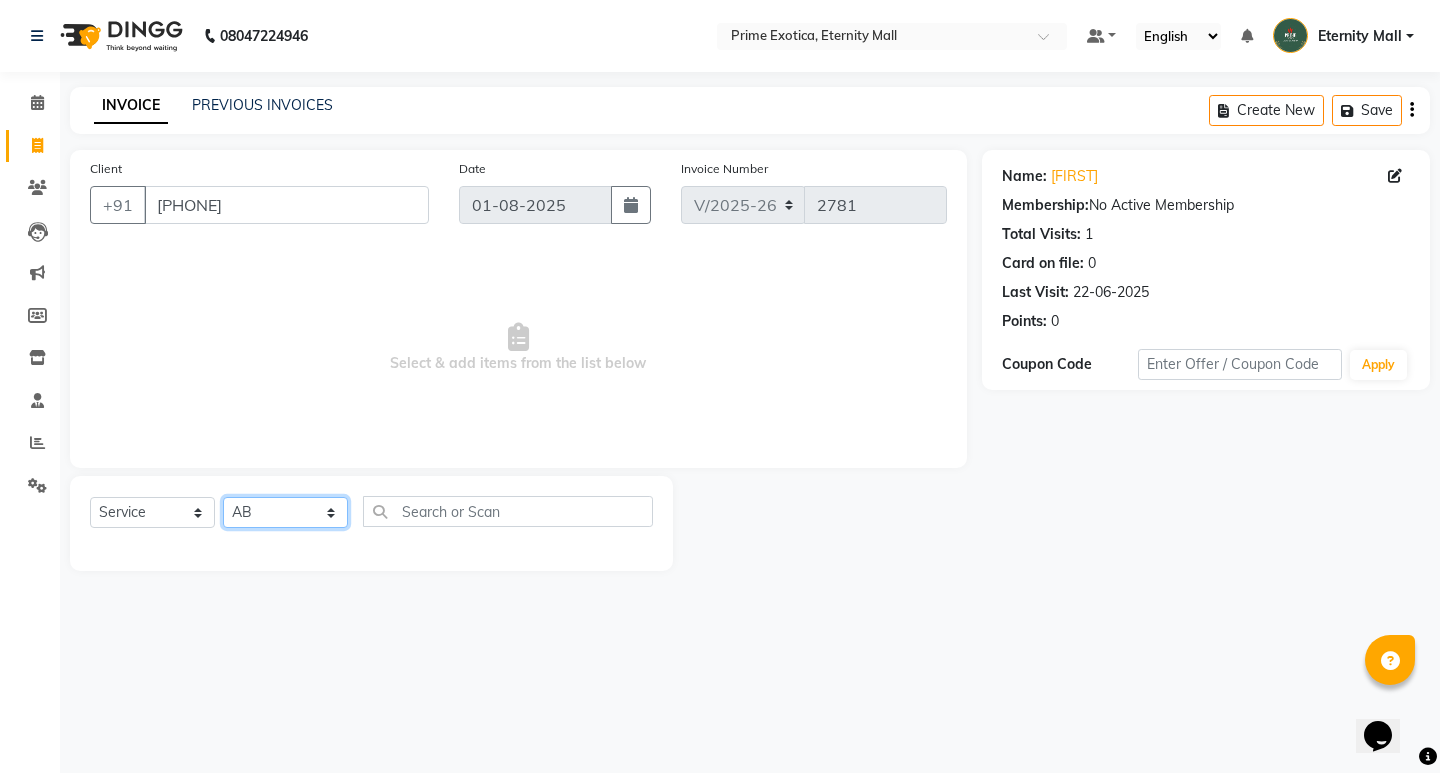 click on "Select Stylist AB ADMIN [FIRST] [LAST] [FIRST] [LAST] [FIRST] [LAST] [FIRST] [LAST]" 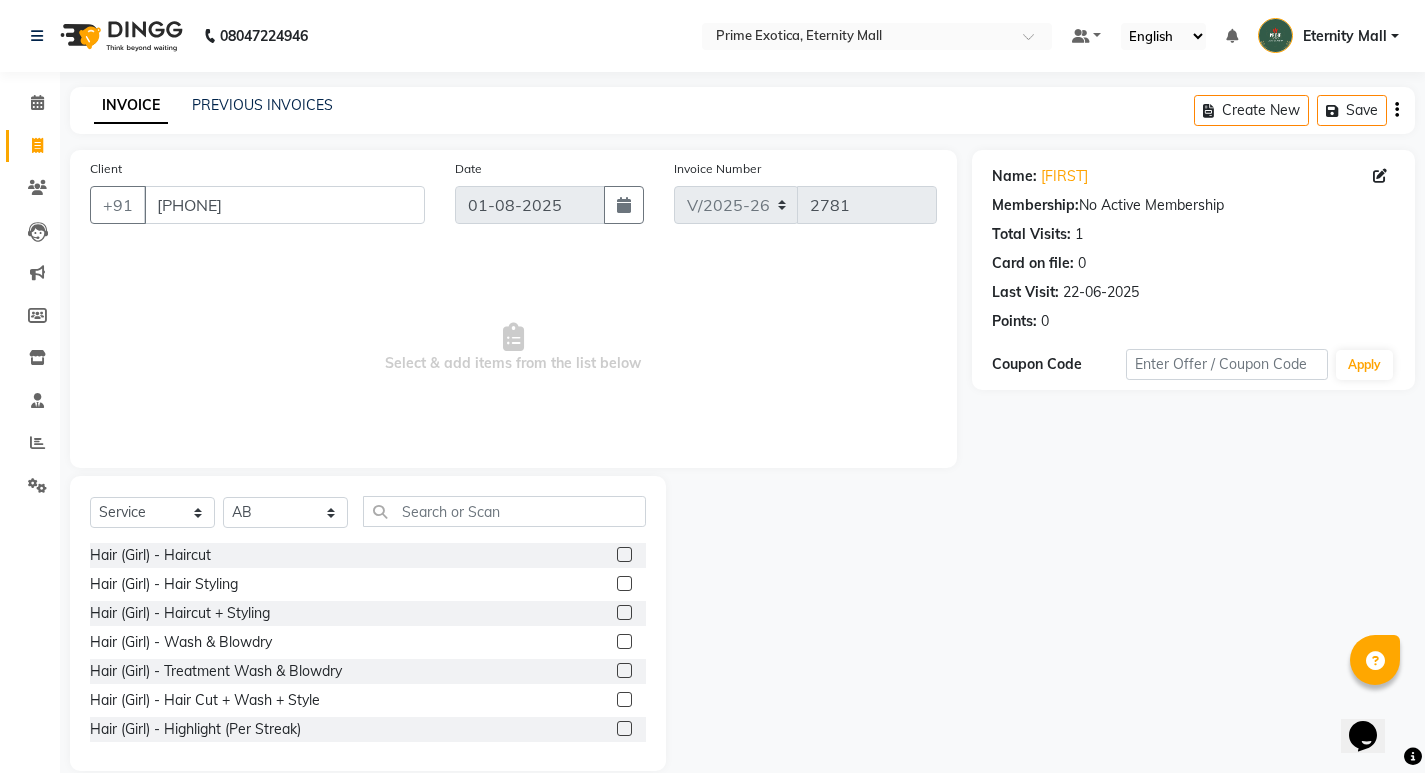 click 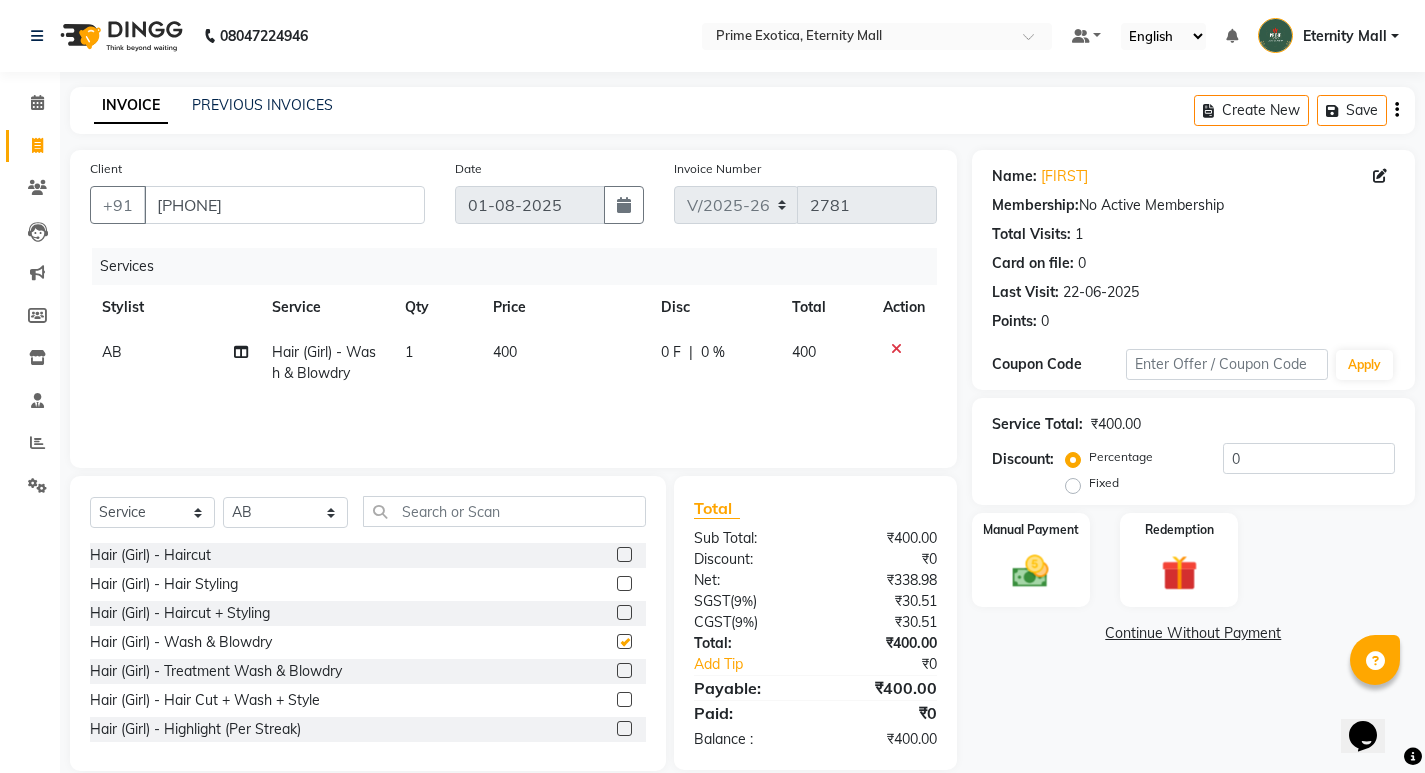 checkbox on "false" 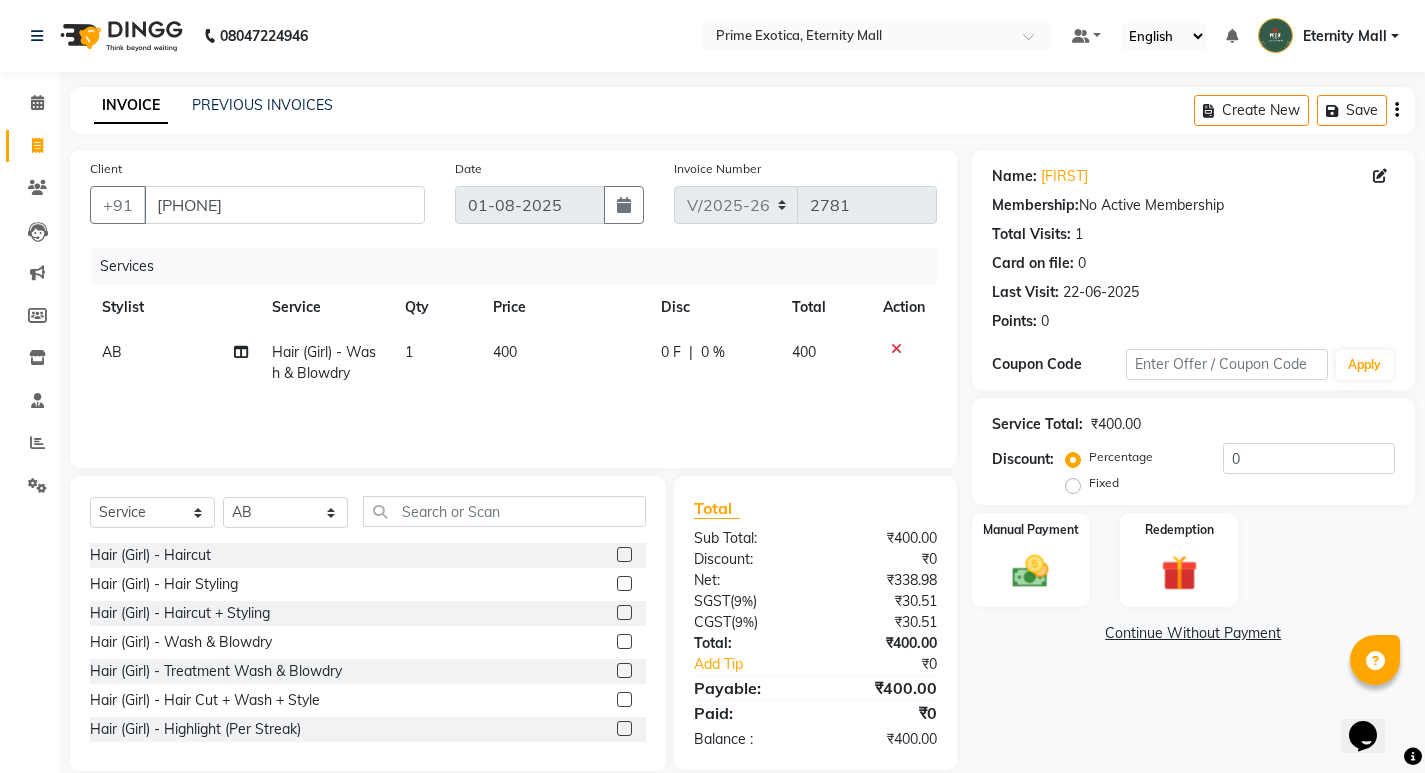 click on "Name: [FIRST] Membership: No Active Membership Total Visits: 1 Card on file: 0 Last Visit: 22-06-2025 Points: 0 Coupon Code Apply Service Total: ₹400.00 Discount: Percentage Fixed 0 Manual Payment Redemption Continue Without Payment" 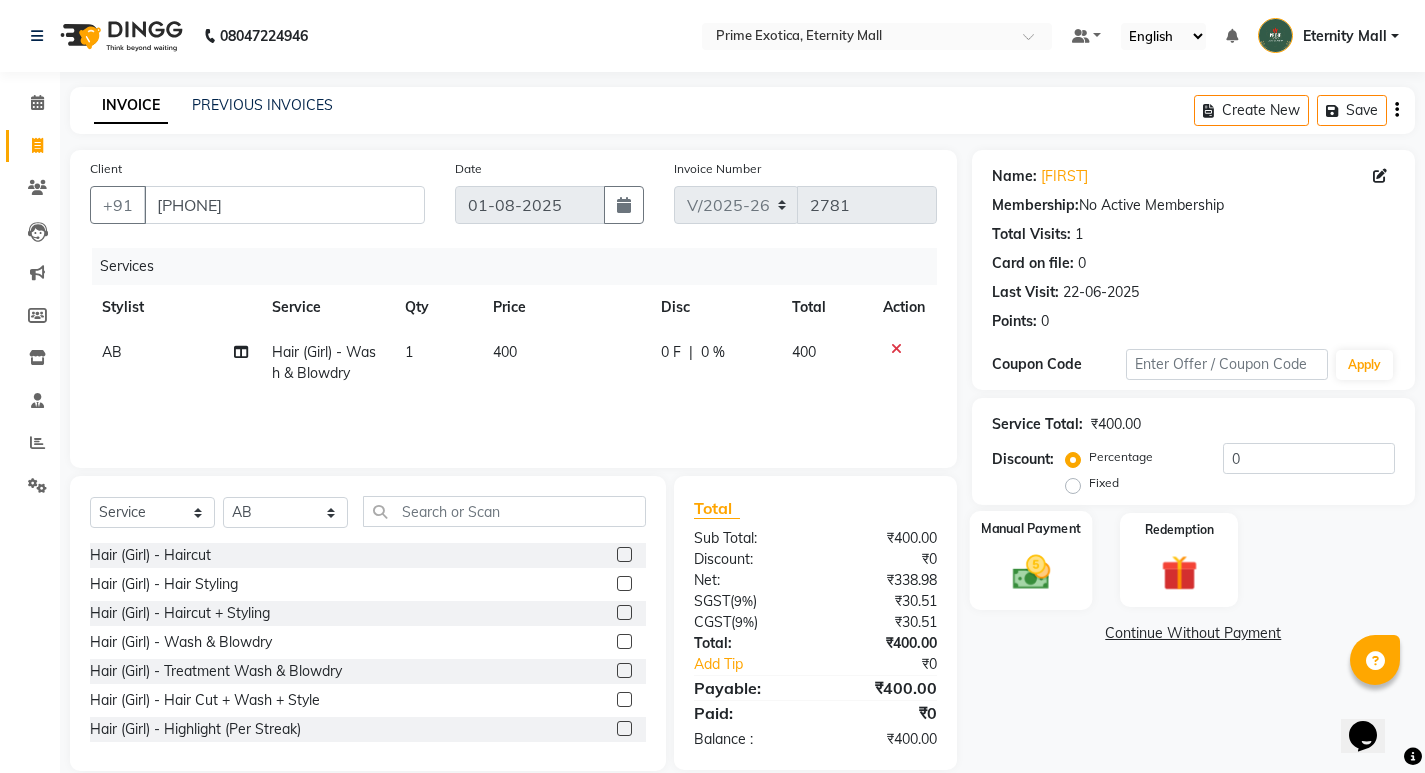 click on "Manual Payment" 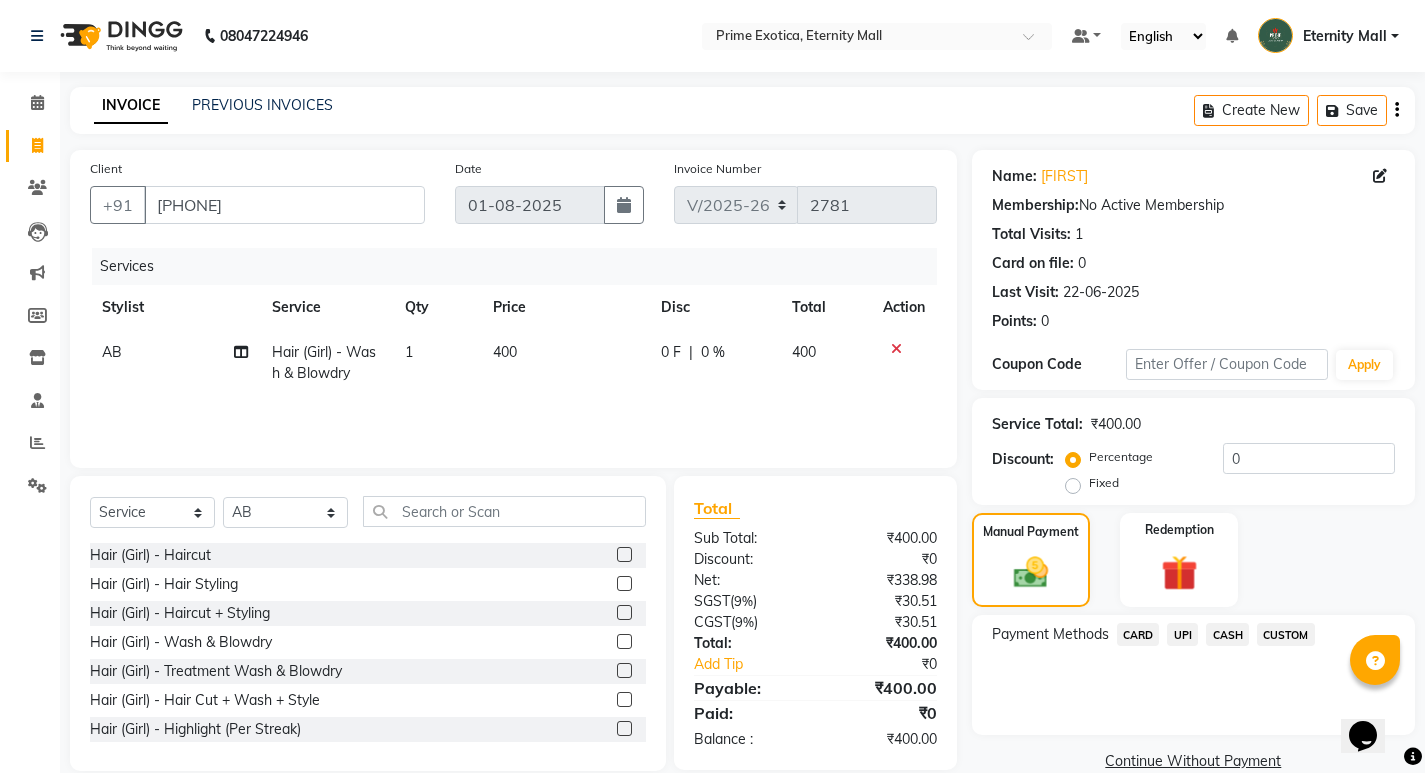 click on "CASH" 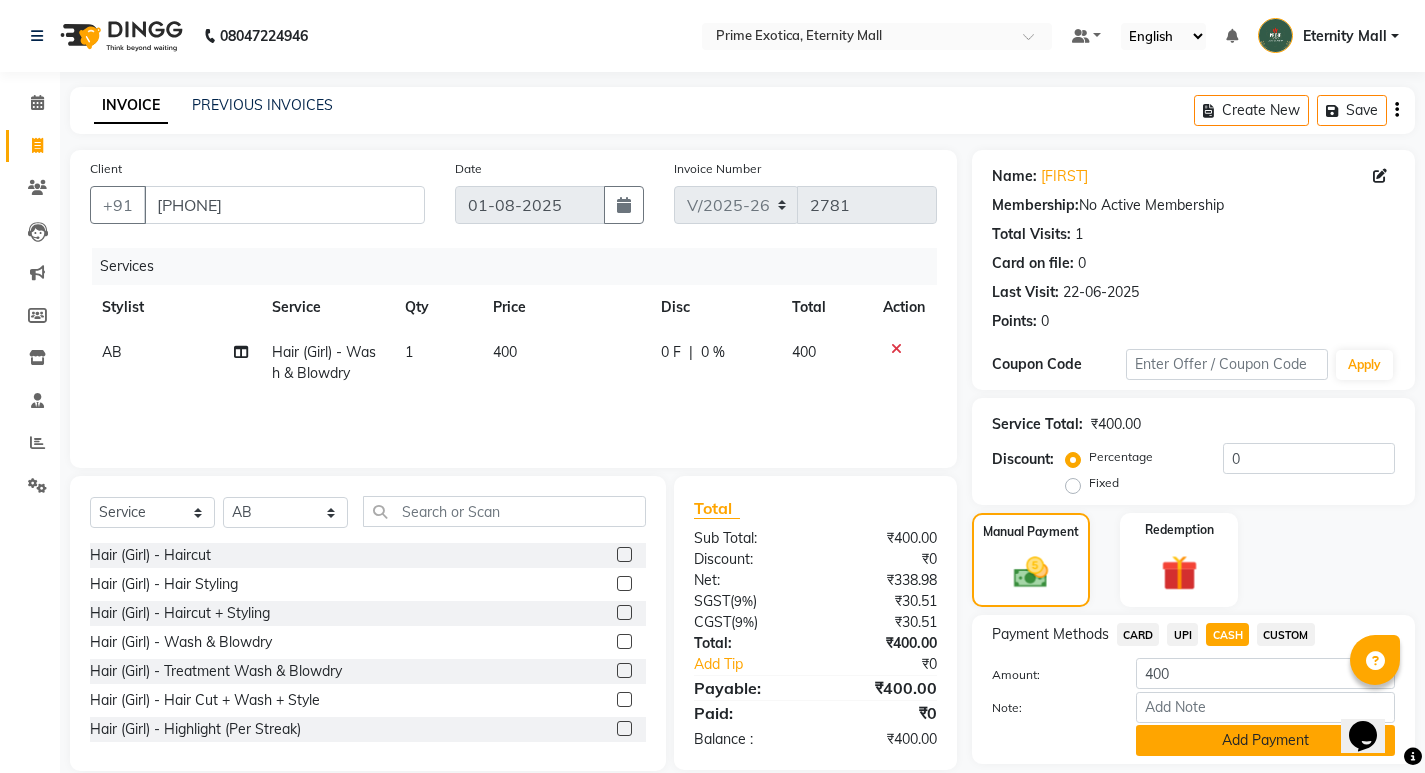 click on "Add Payment" 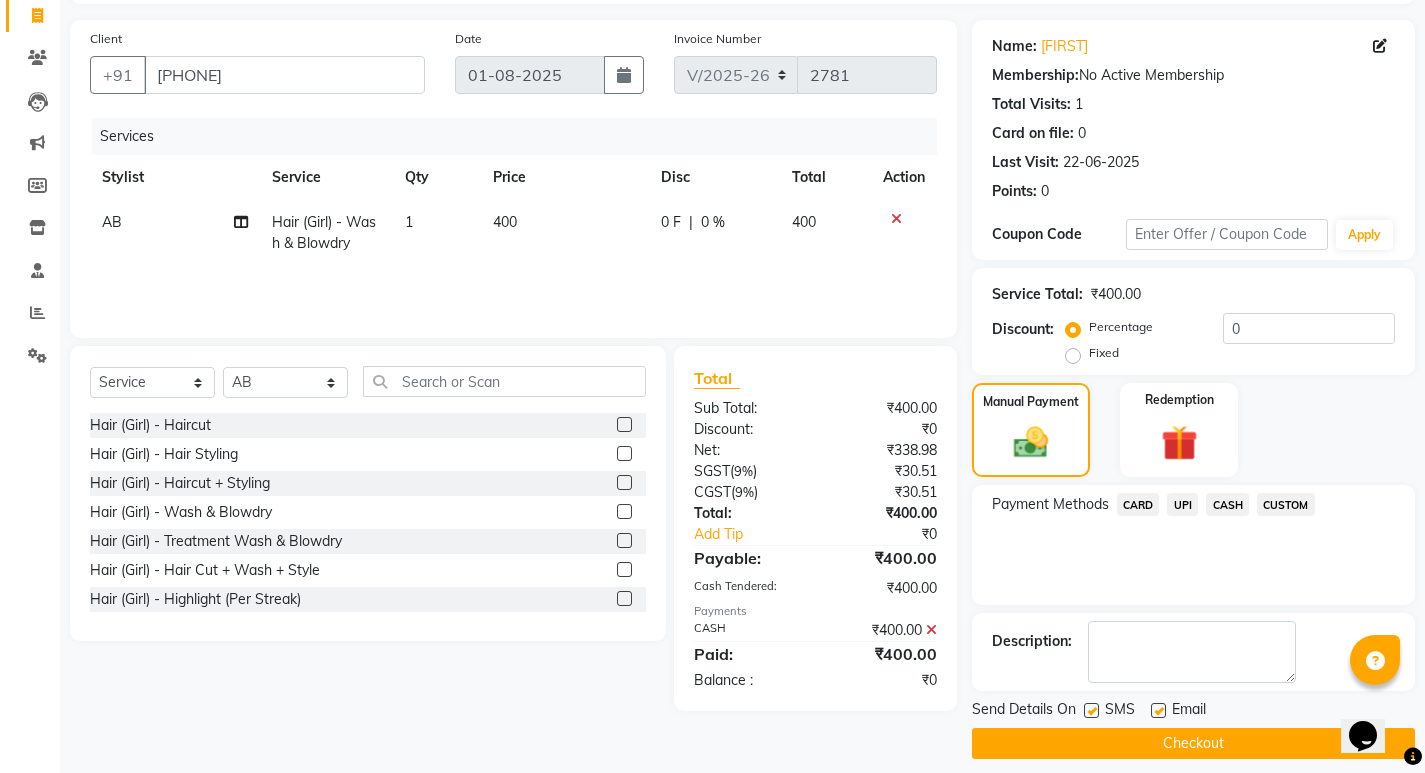 scroll, scrollTop: 146, scrollLeft: 0, axis: vertical 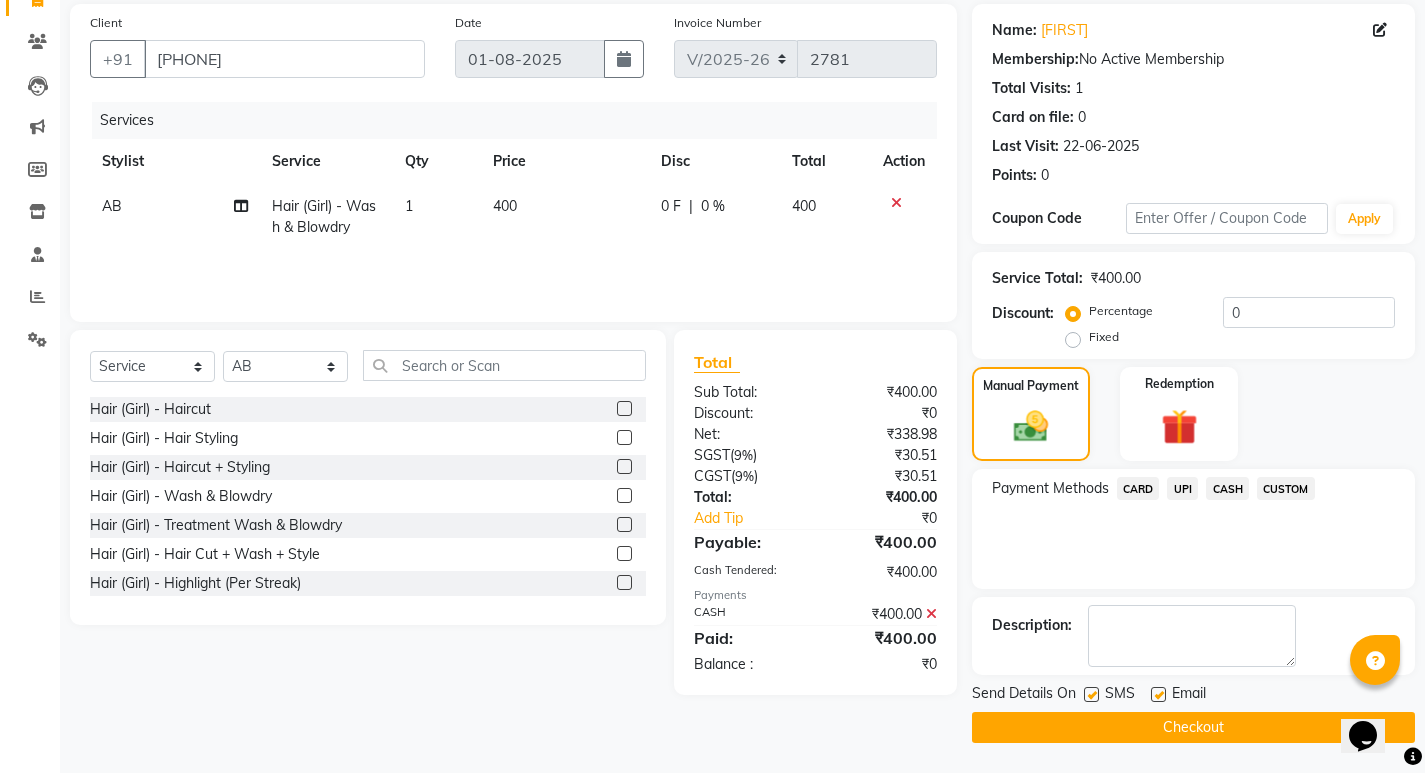 click on "Checkout" 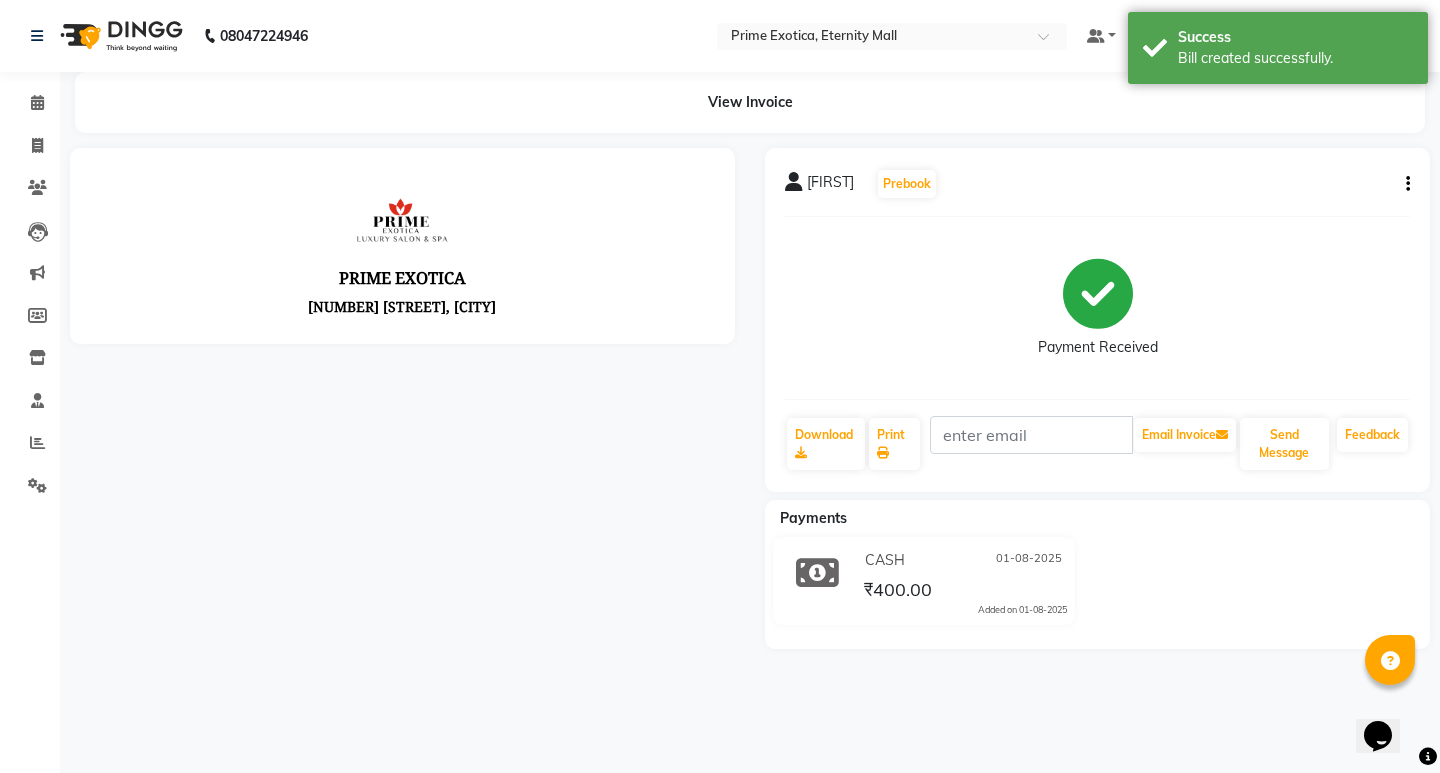 scroll, scrollTop: 0, scrollLeft: 0, axis: both 